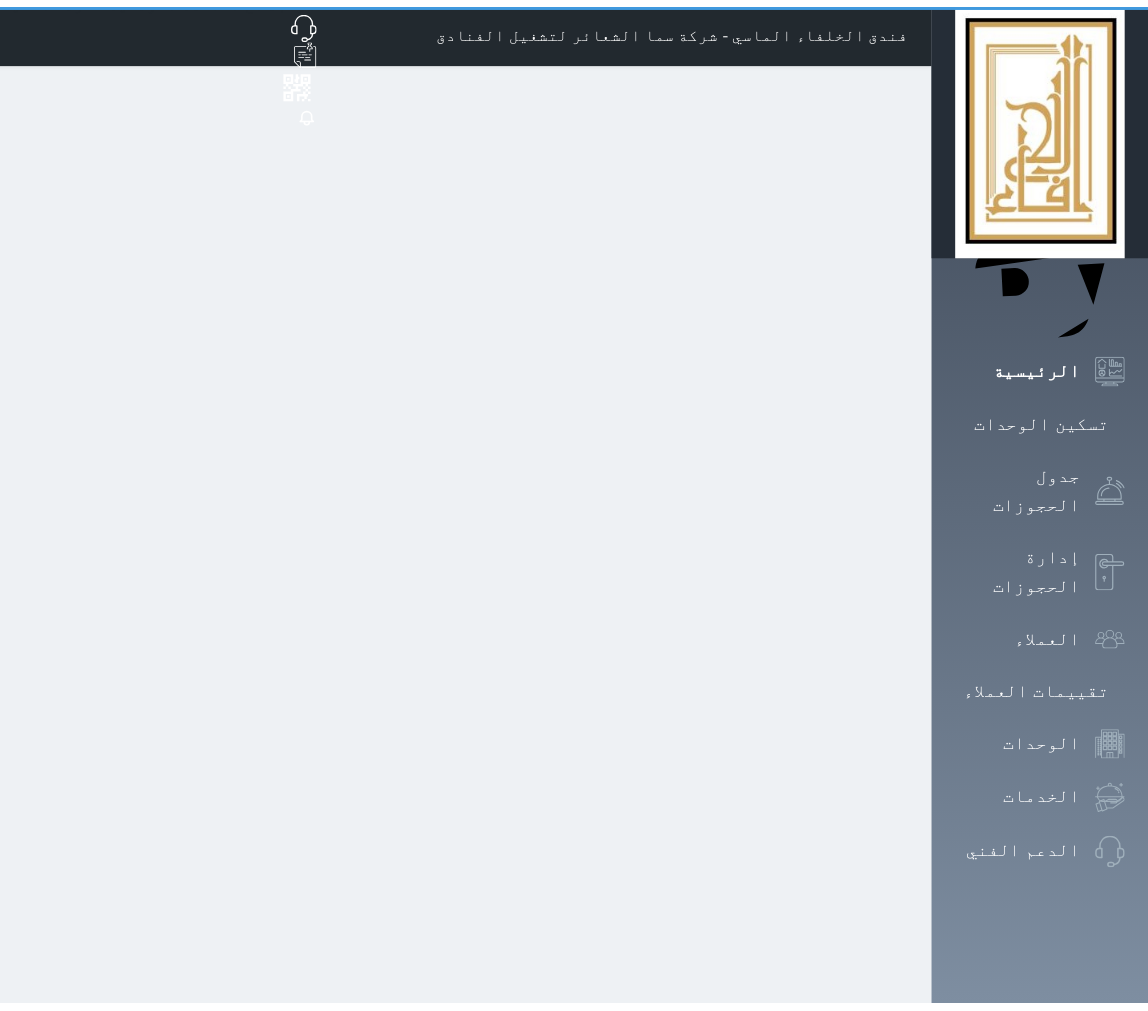 scroll, scrollTop: 0, scrollLeft: 0, axis: both 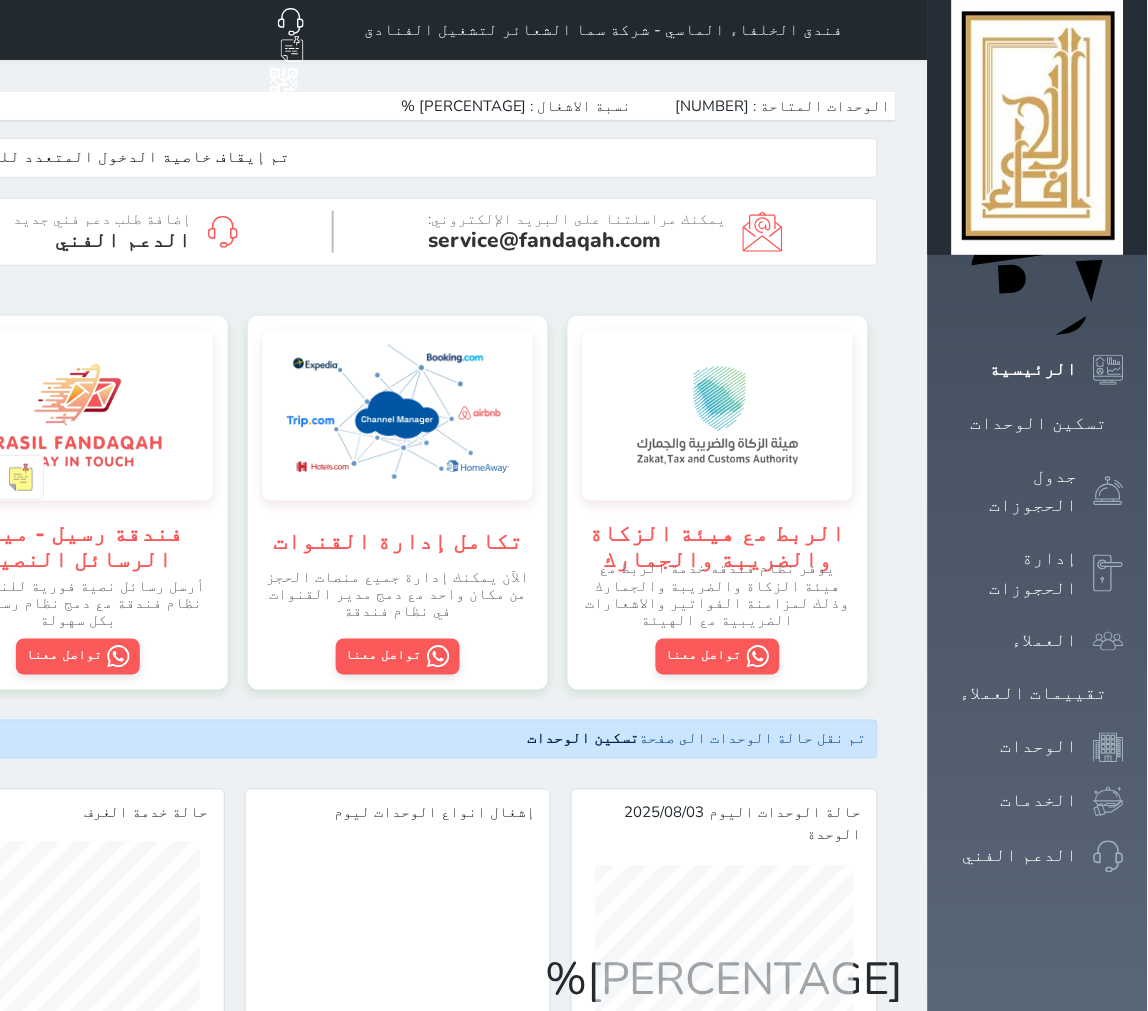 click on "حجز جماعي جديد   حجز جديد             الرئيسية     تسكين الوحدات     جدول الحجوزات     إدارة الحجوزات         العملاء     تقييمات العملاء     الوحدات     الخدمات         الدعم الفني" at bounding box center (1038, 1121) 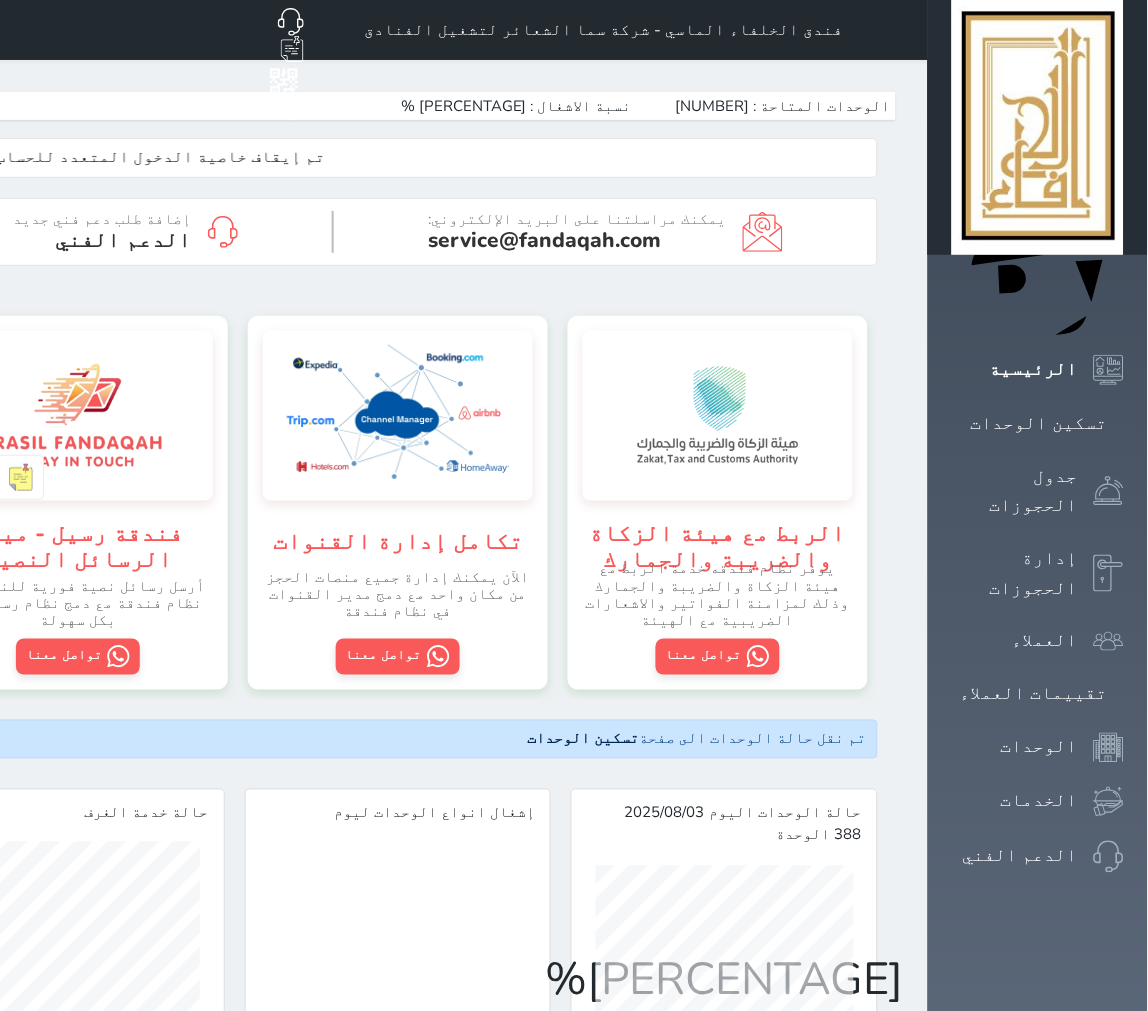 scroll, scrollTop: 999742, scrollLeft: 999713, axis: both 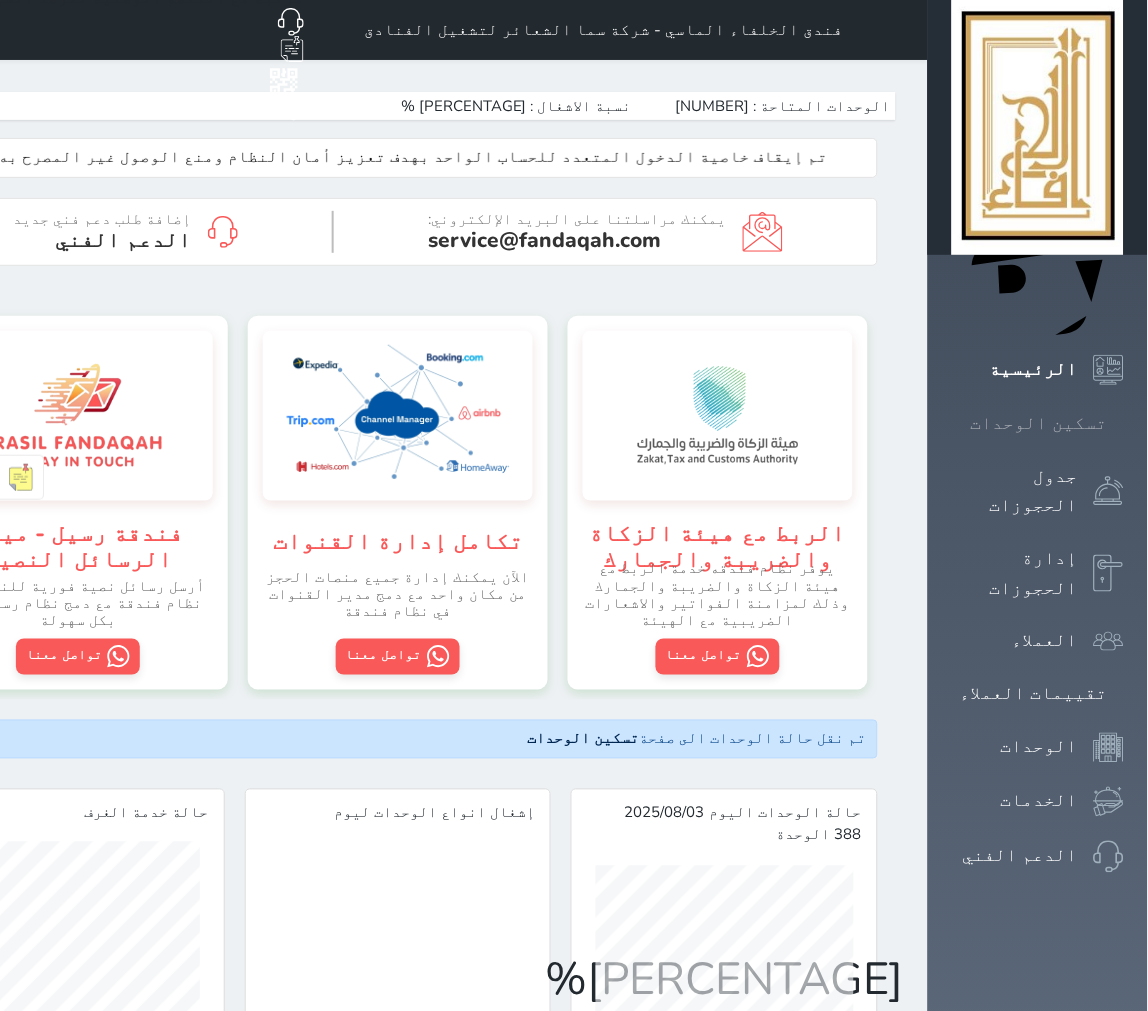 click on "تسكين الوحدات" at bounding box center [1039, 423] 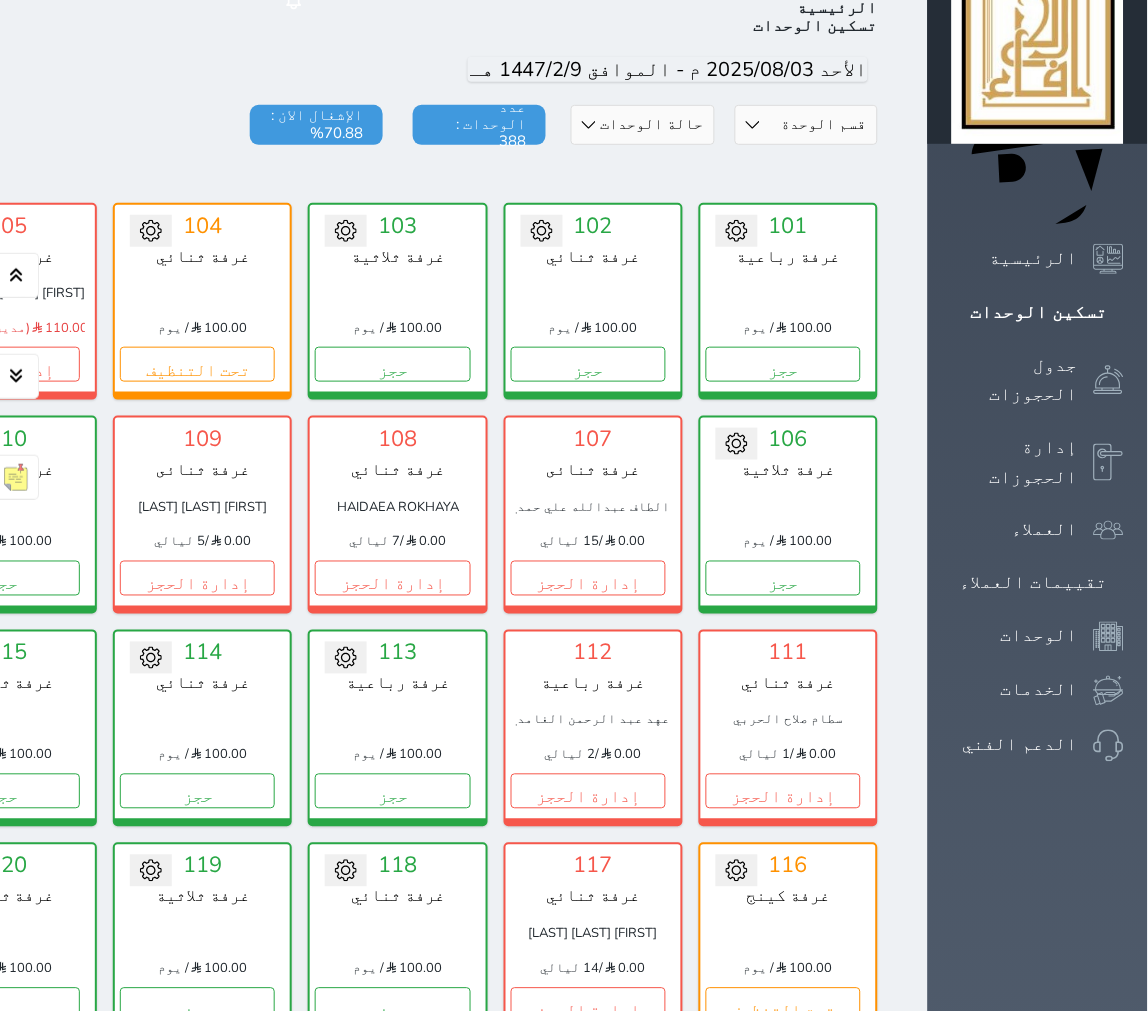 scroll, scrollTop: 222, scrollLeft: 0, axis: vertical 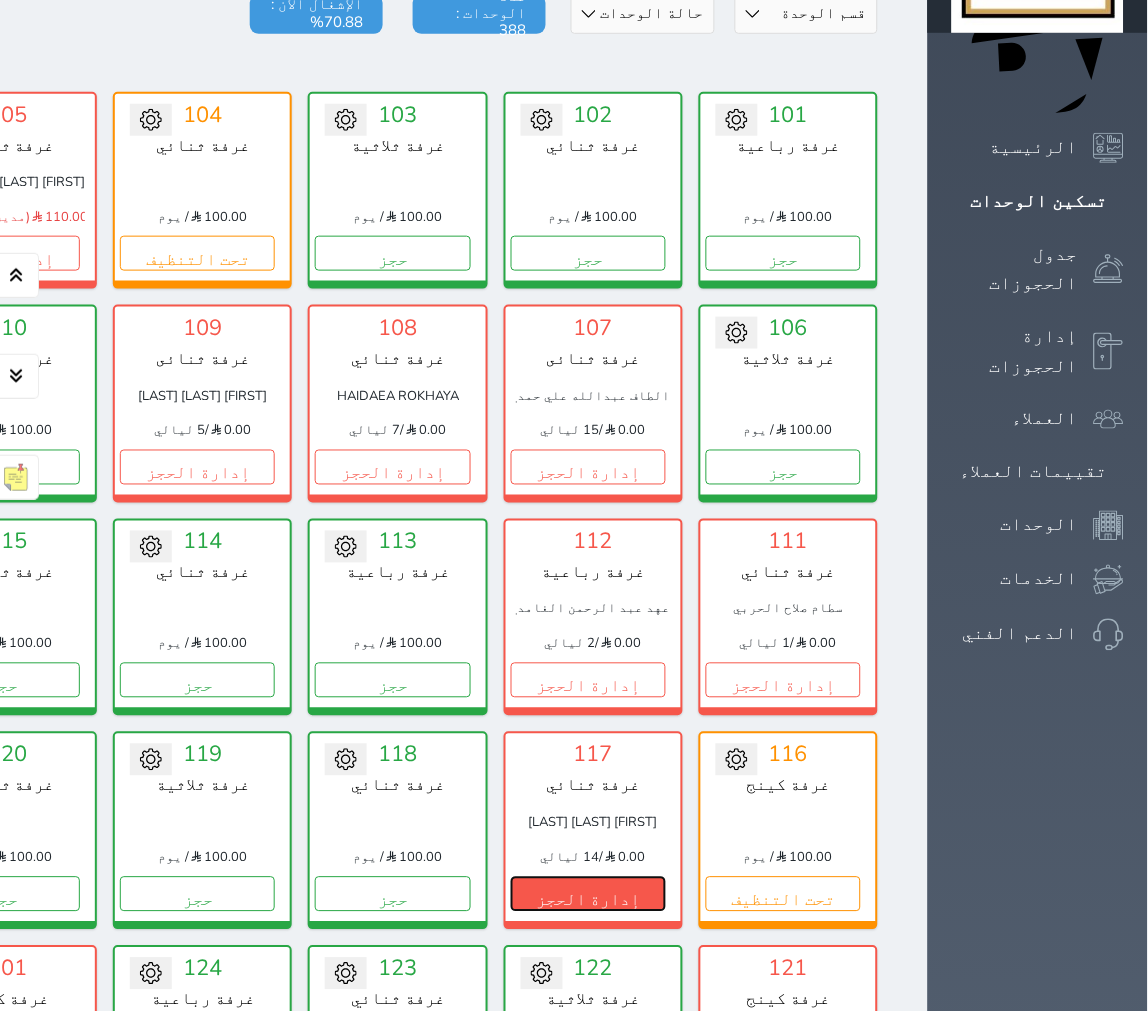 click on "إدارة الحجز" at bounding box center (588, 894) 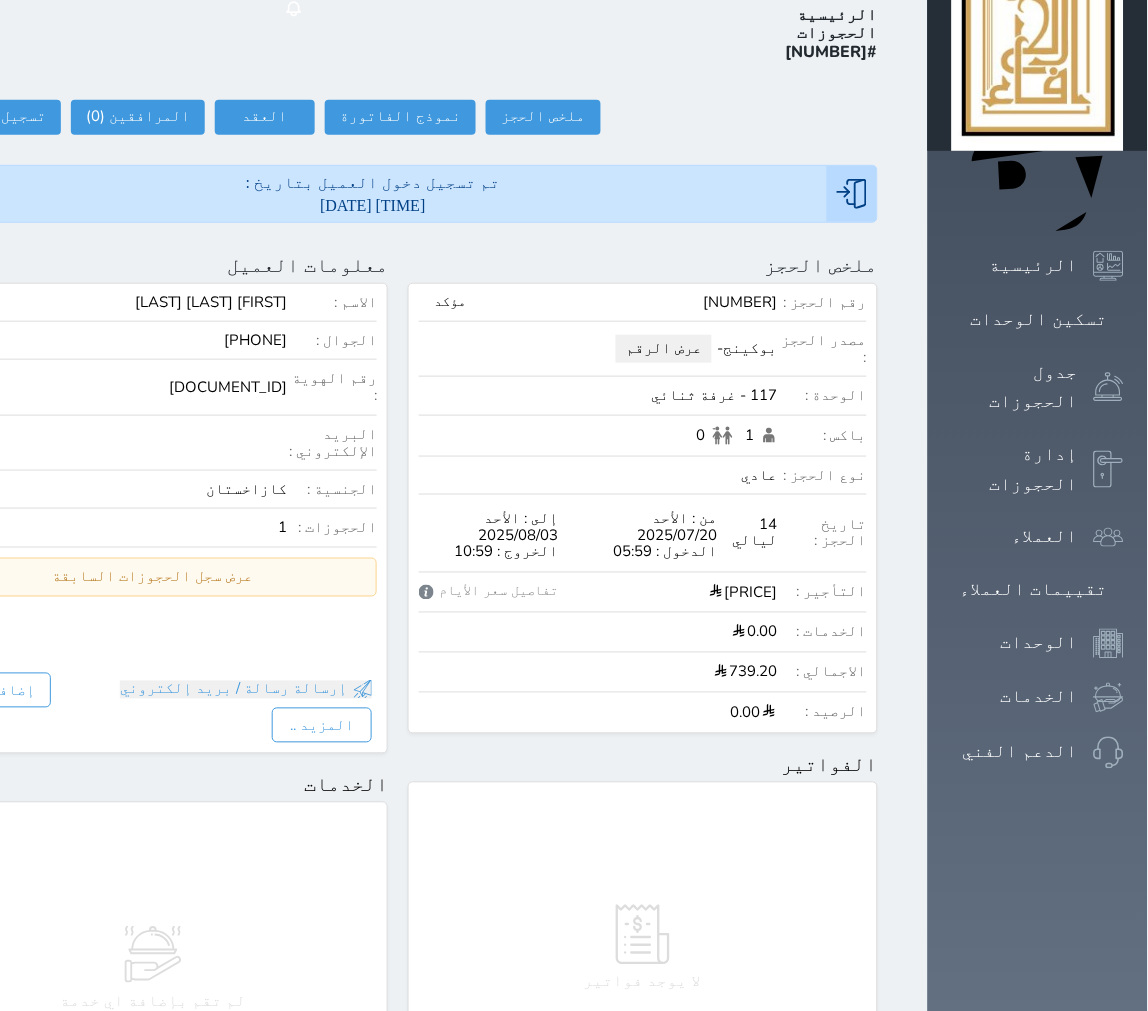 scroll, scrollTop: 0, scrollLeft: 0, axis: both 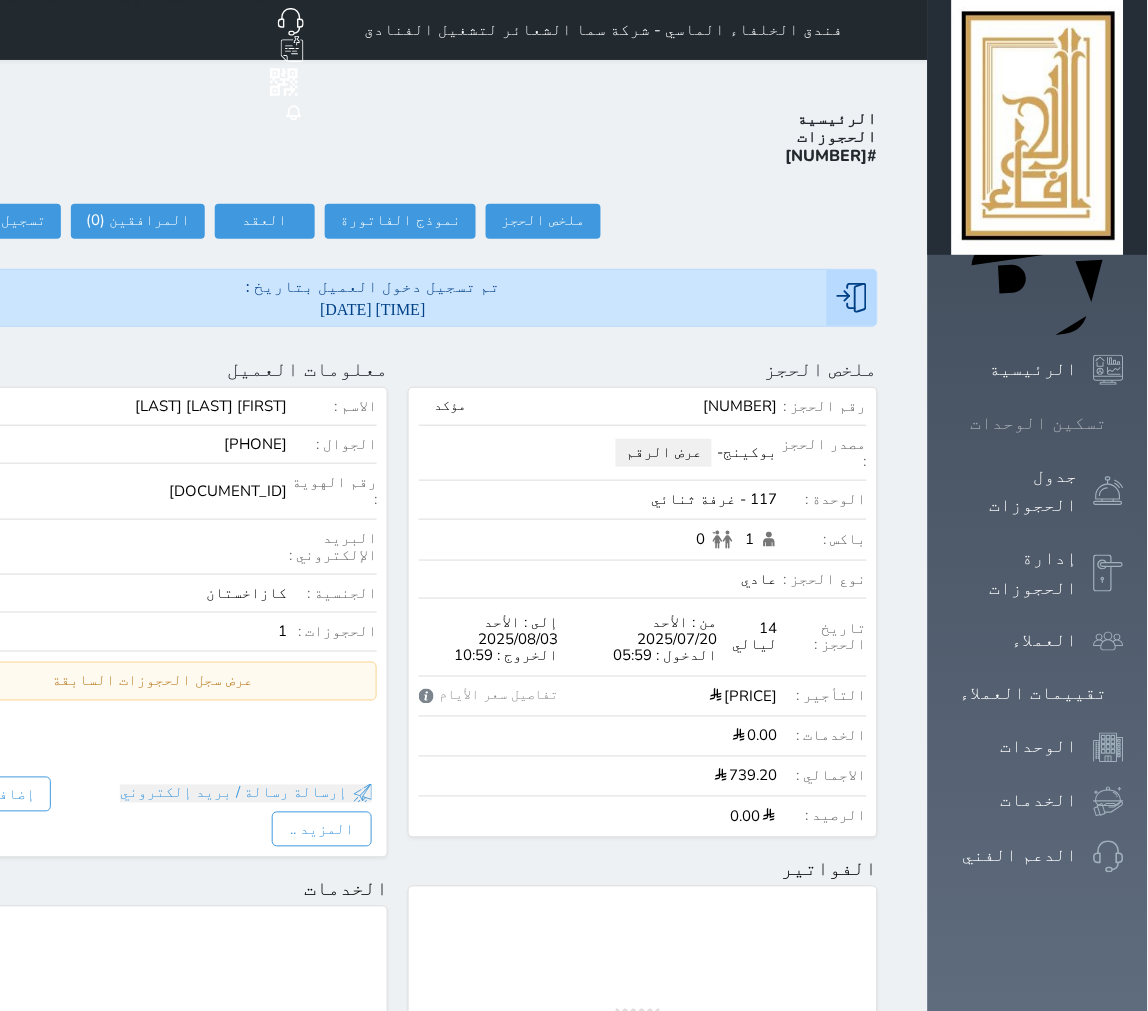 click at bounding box center (1124, 423) 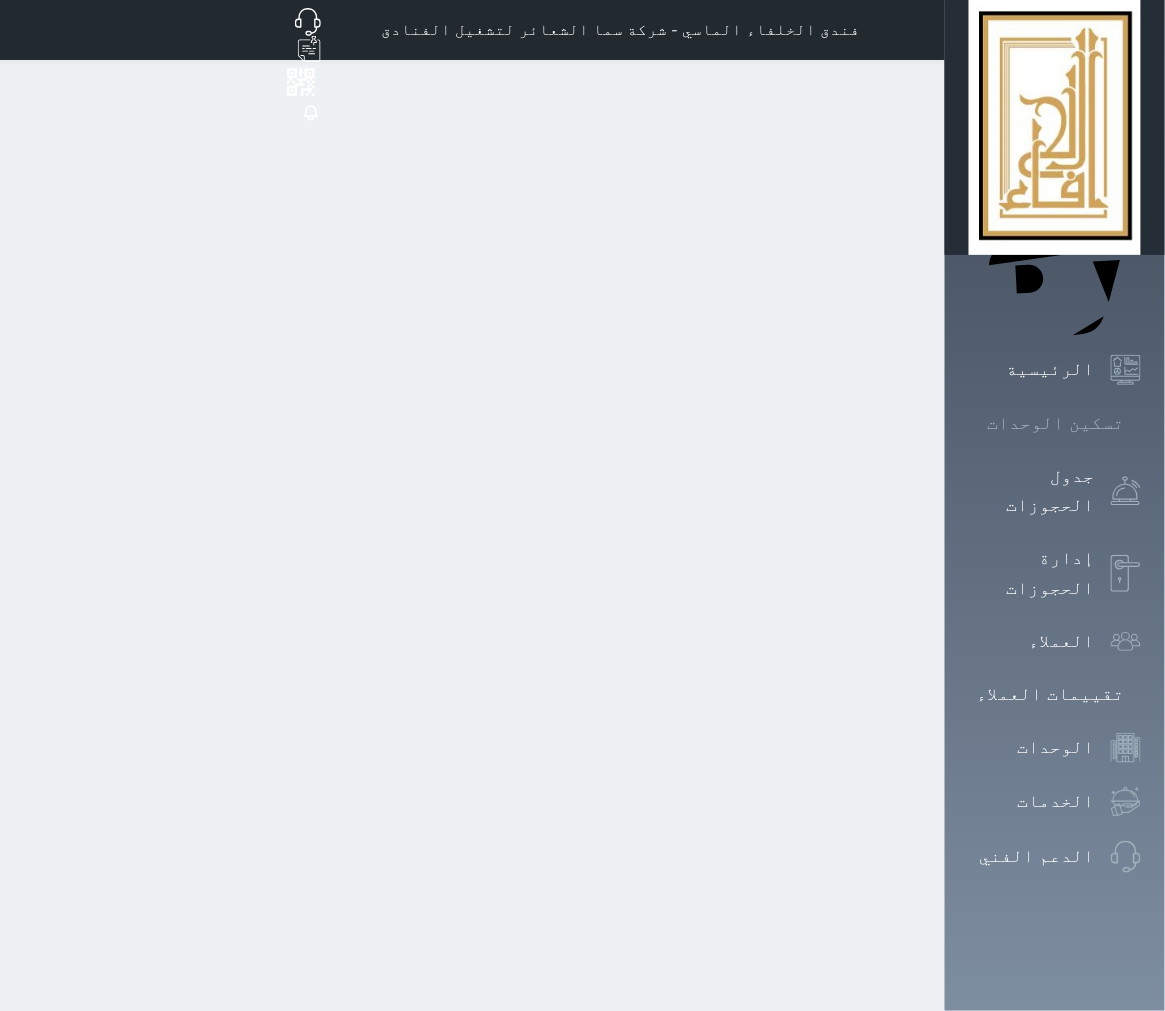 click on "تسكين الوحدات" at bounding box center (1056, 423) 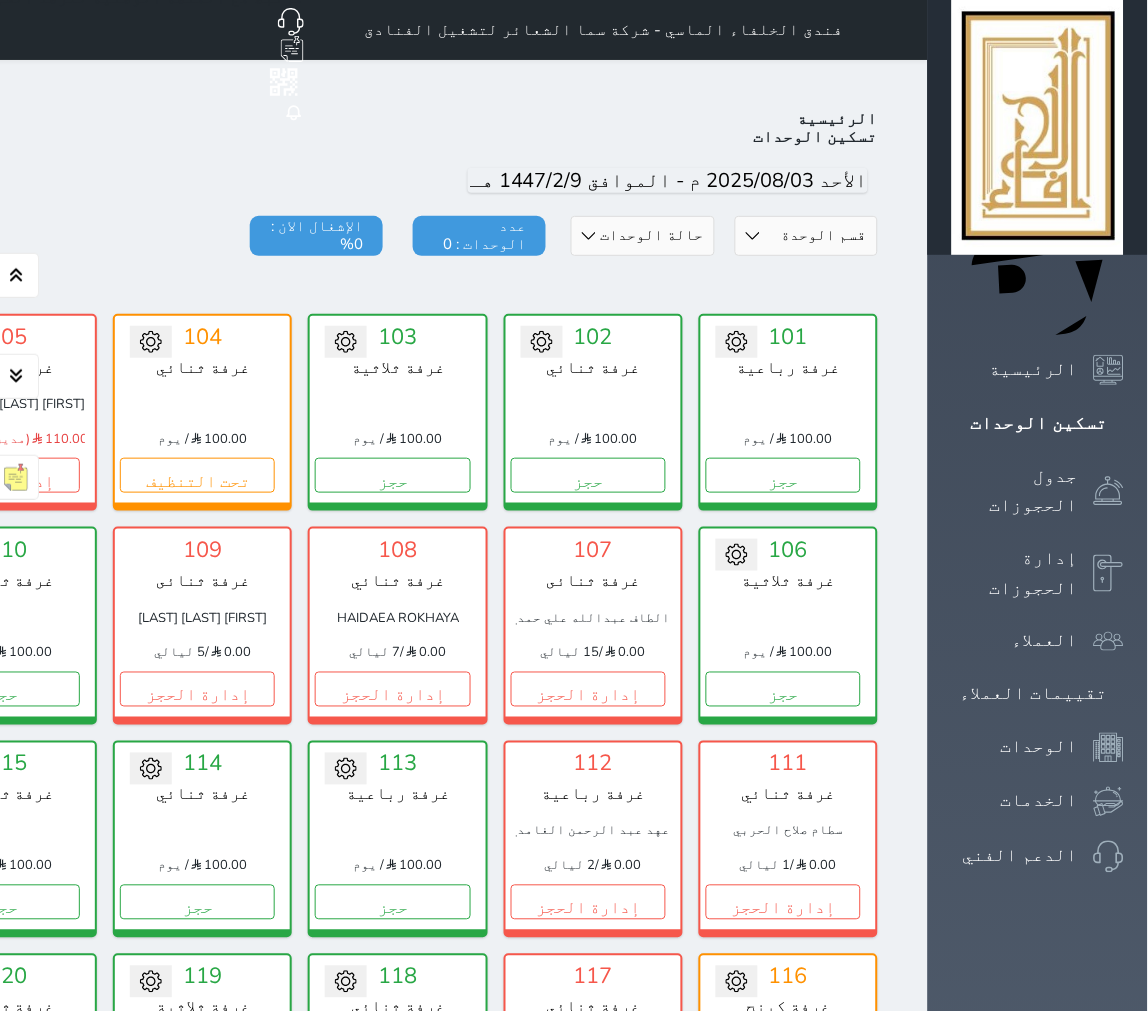 click on "قسم الوحدة   غرفه رباعية سرير كينج غرفة ثلاثة غرفة ثنائي" at bounding box center (806, 236) 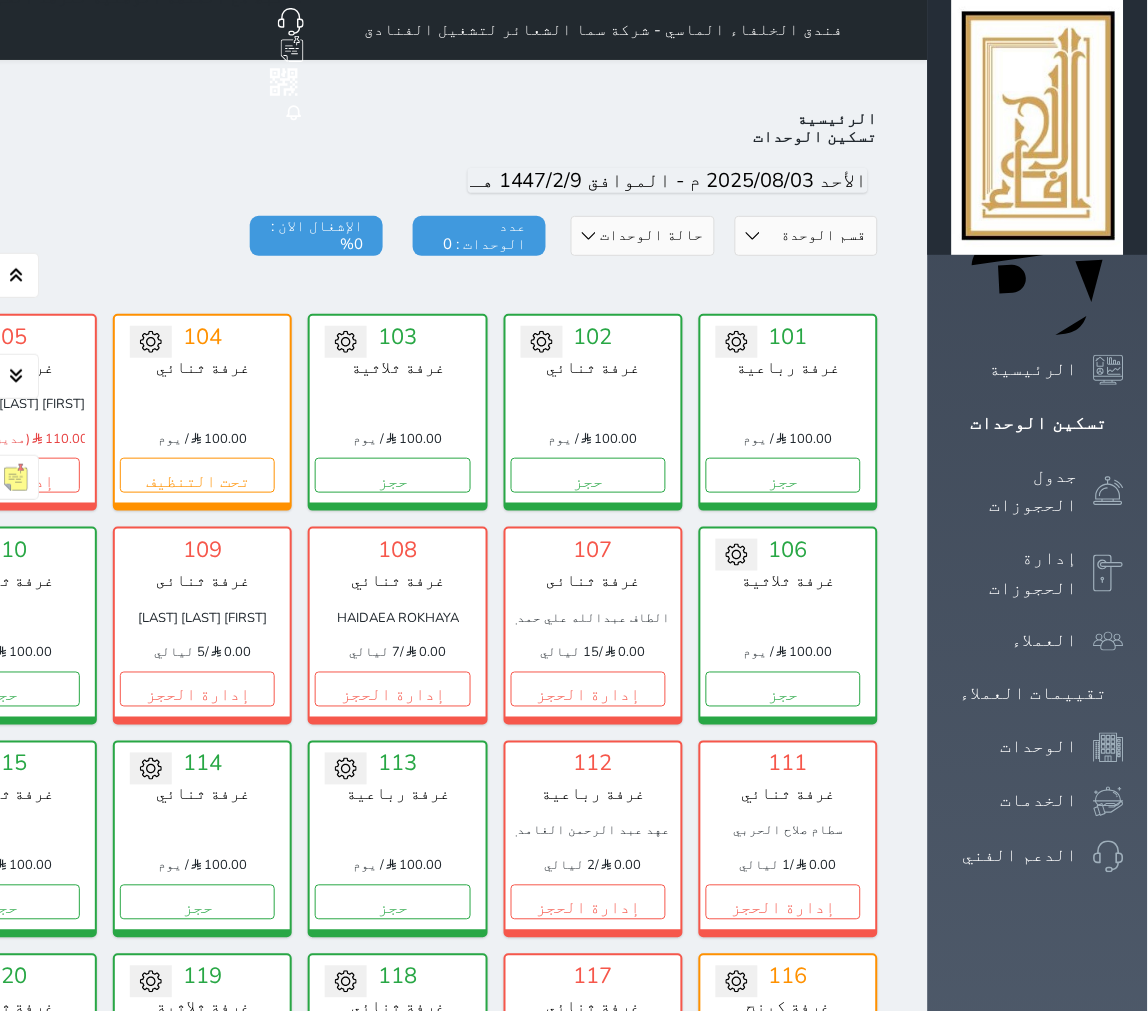 click at bounding box center (398, 286) 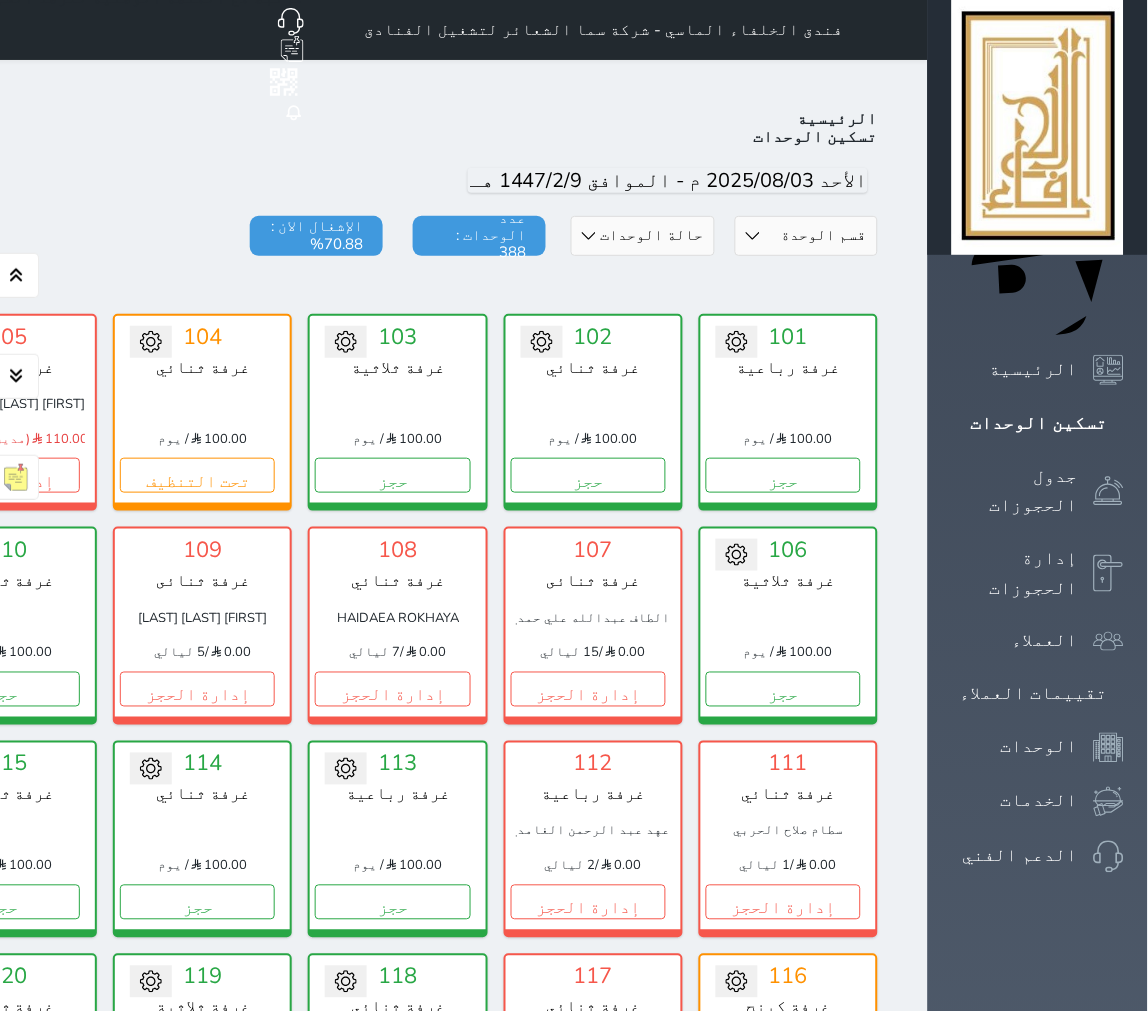 click at bounding box center [398, 286] 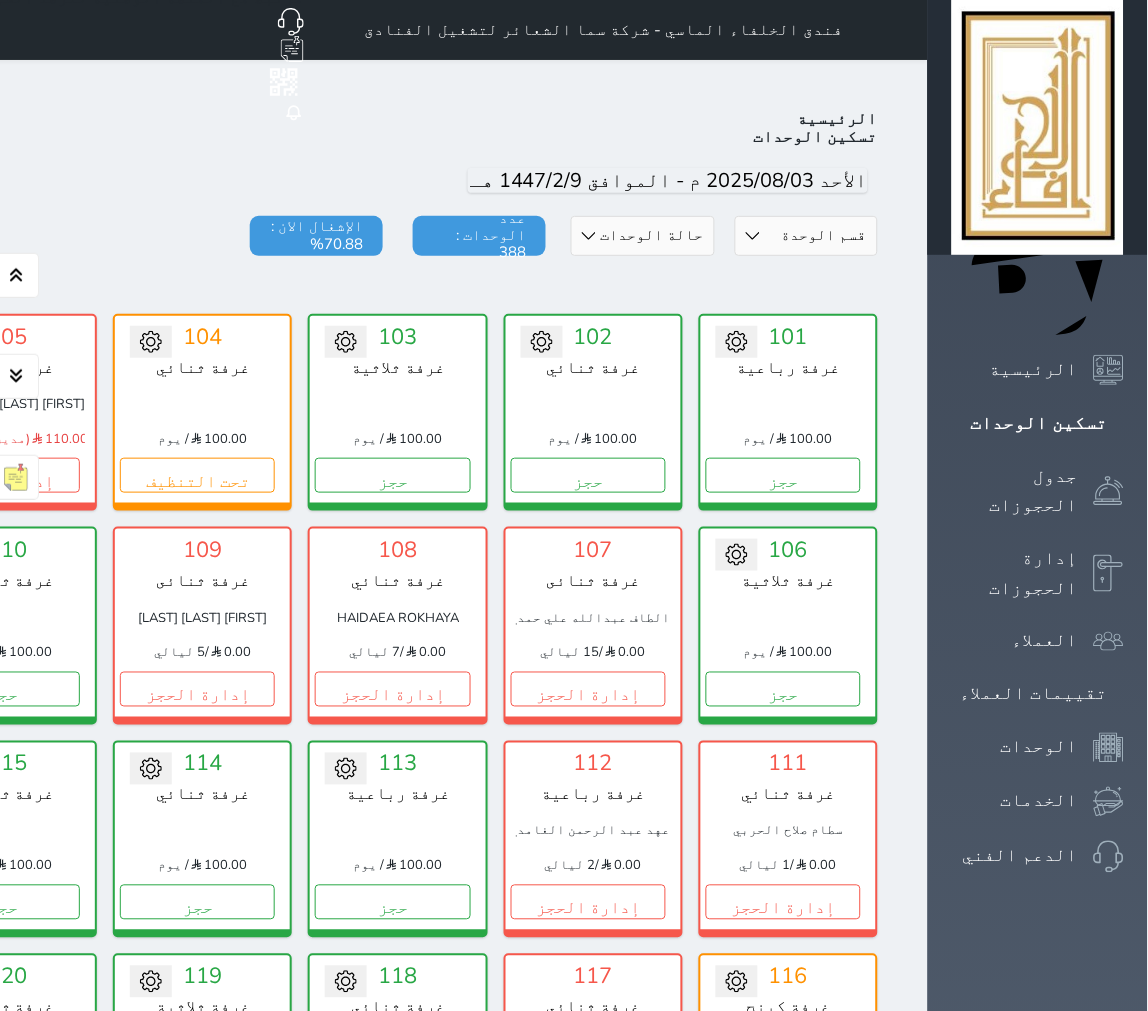 click on "حالة الوحدات متاح تحت التنظيف تحت الصيانة سجل دخول  لم يتم تسجيل الدخول" at bounding box center [642, 236] 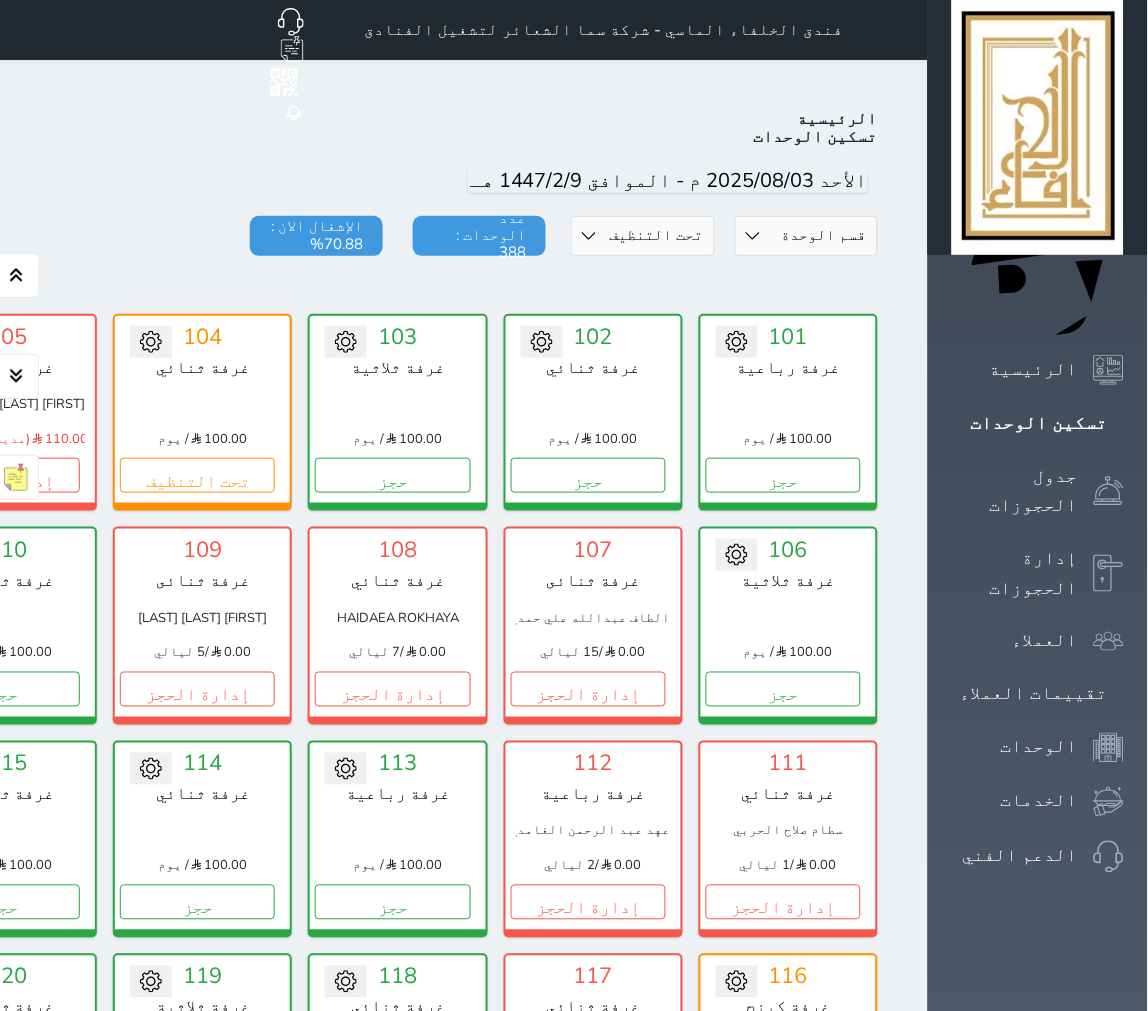 click on "حالة الوحدات متاح تحت التنظيف تحت الصيانة سجل دخول  لم يتم تسجيل الدخول" at bounding box center (642, 236) 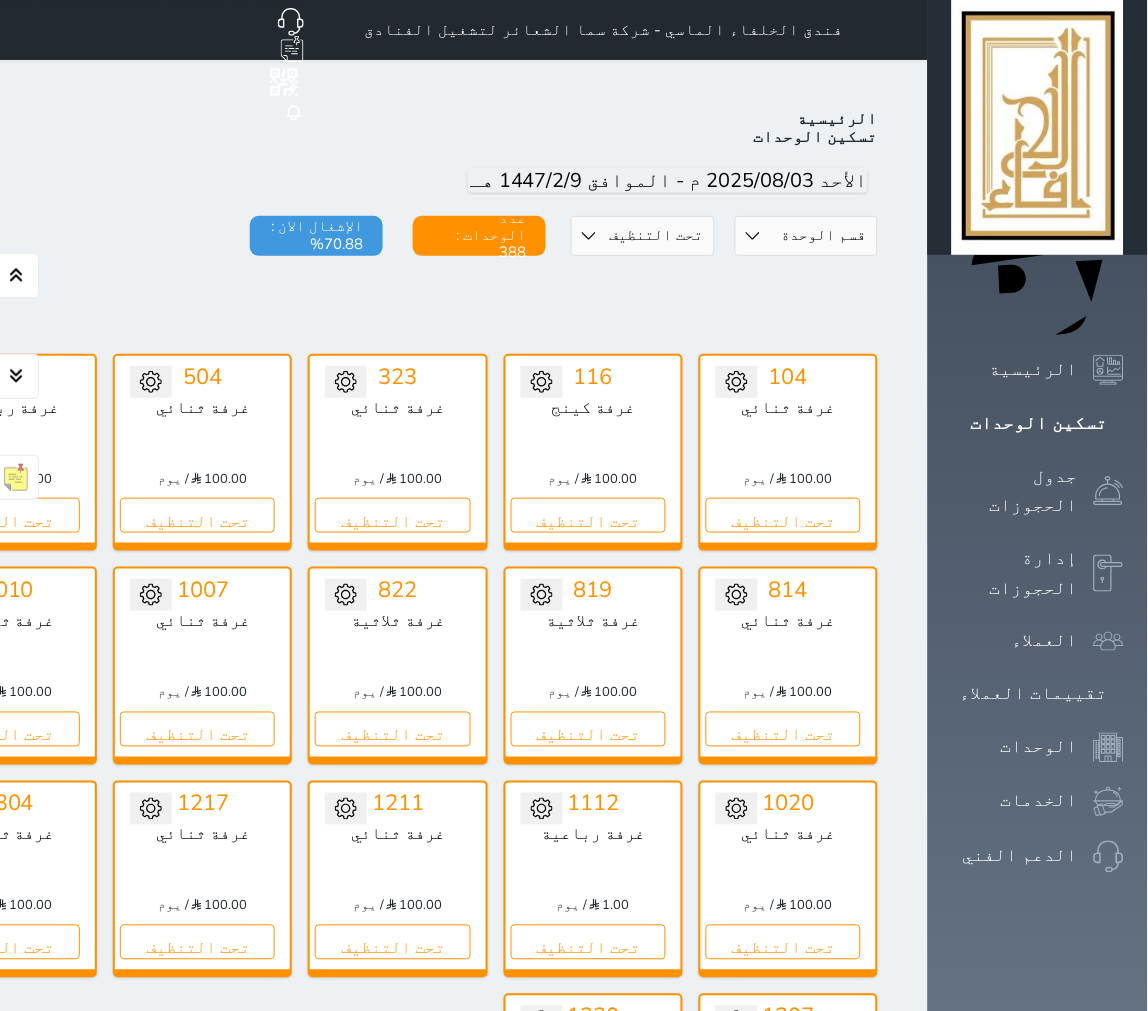 drag, startPoint x: 775, startPoint y: 175, endPoint x: 775, endPoint y: 197, distance: 22 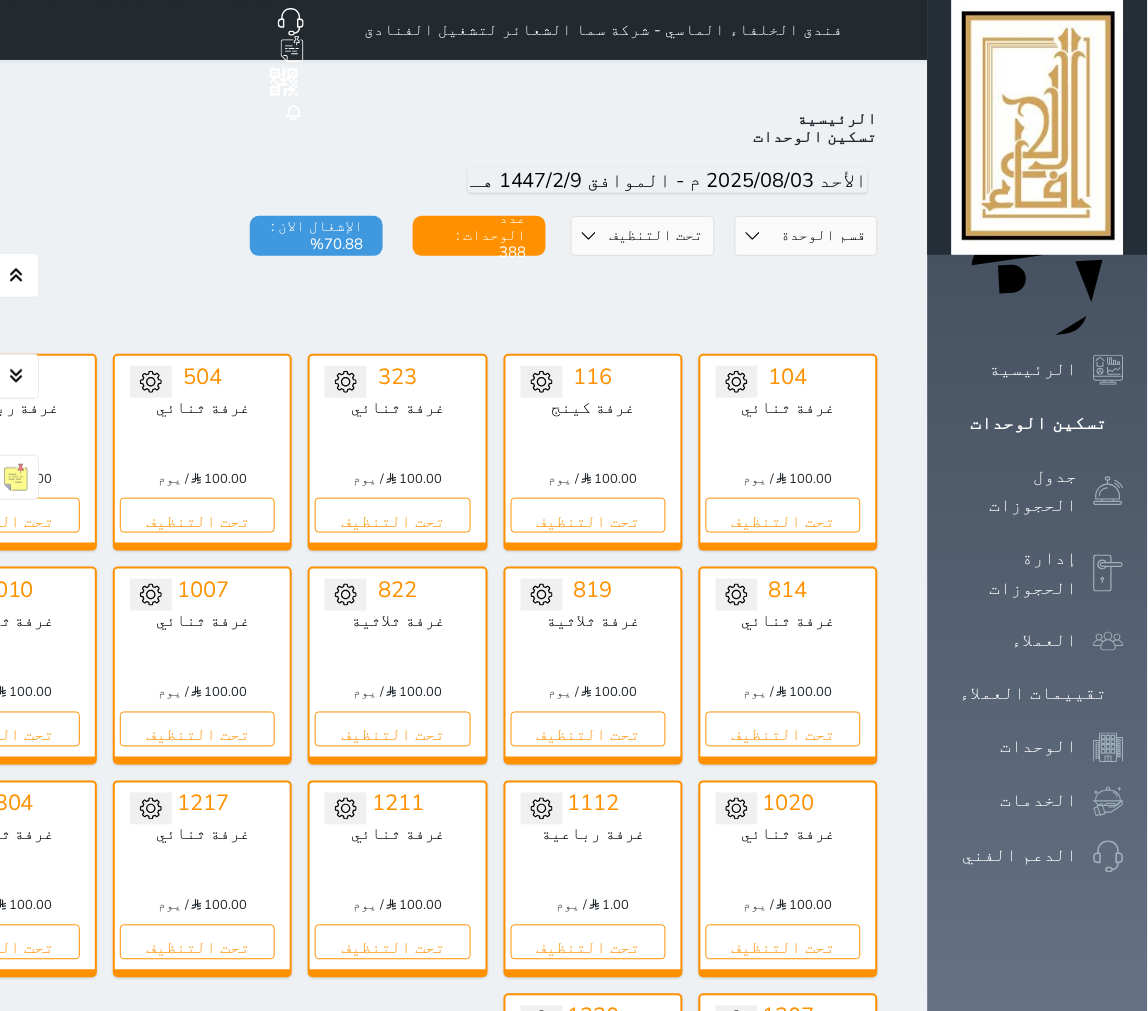 click on "حالة الوحدات متاح تحت التنظيف تحت الصيانة سجل دخول  لم يتم تسجيل الدخول" at bounding box center (642, 236) 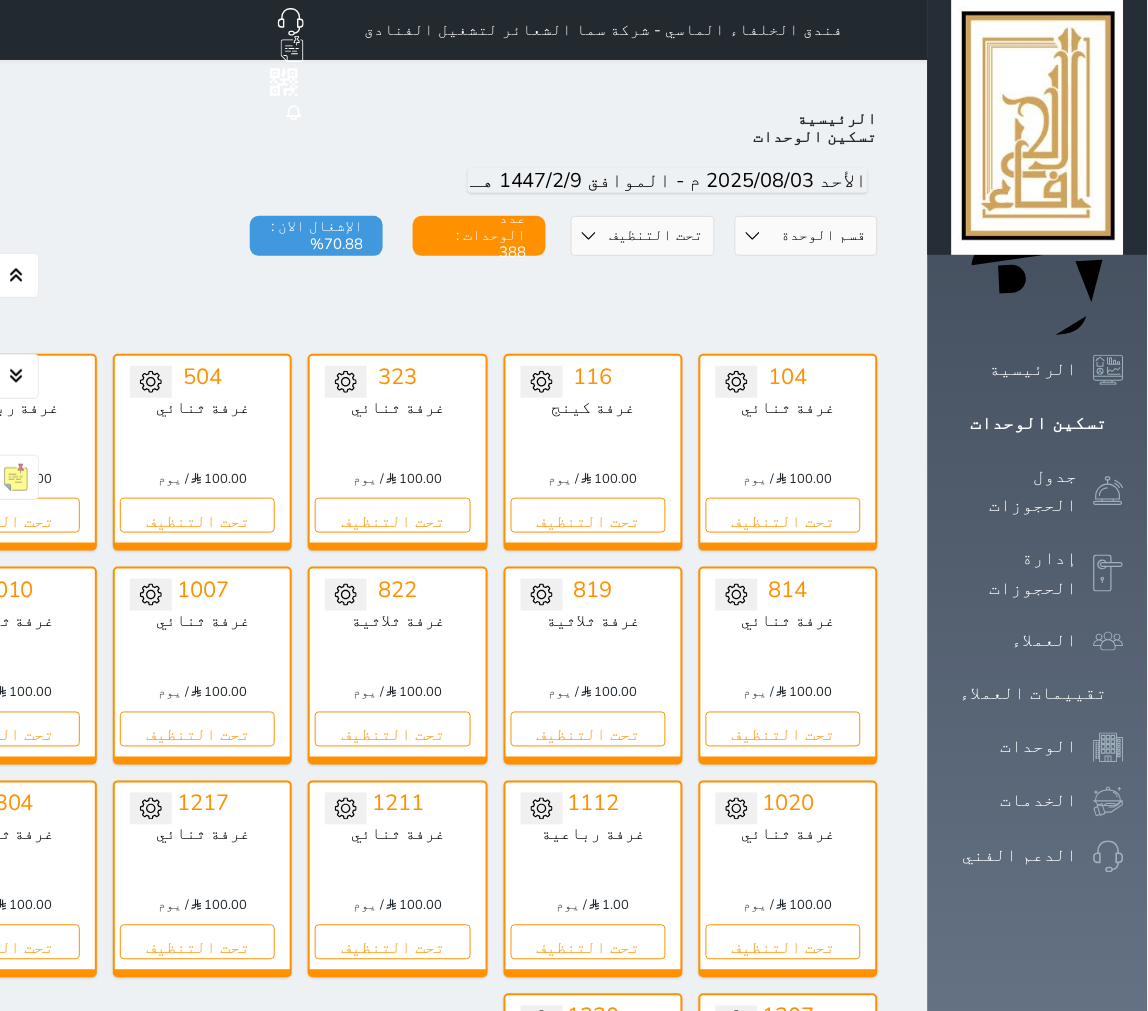 select on "4" 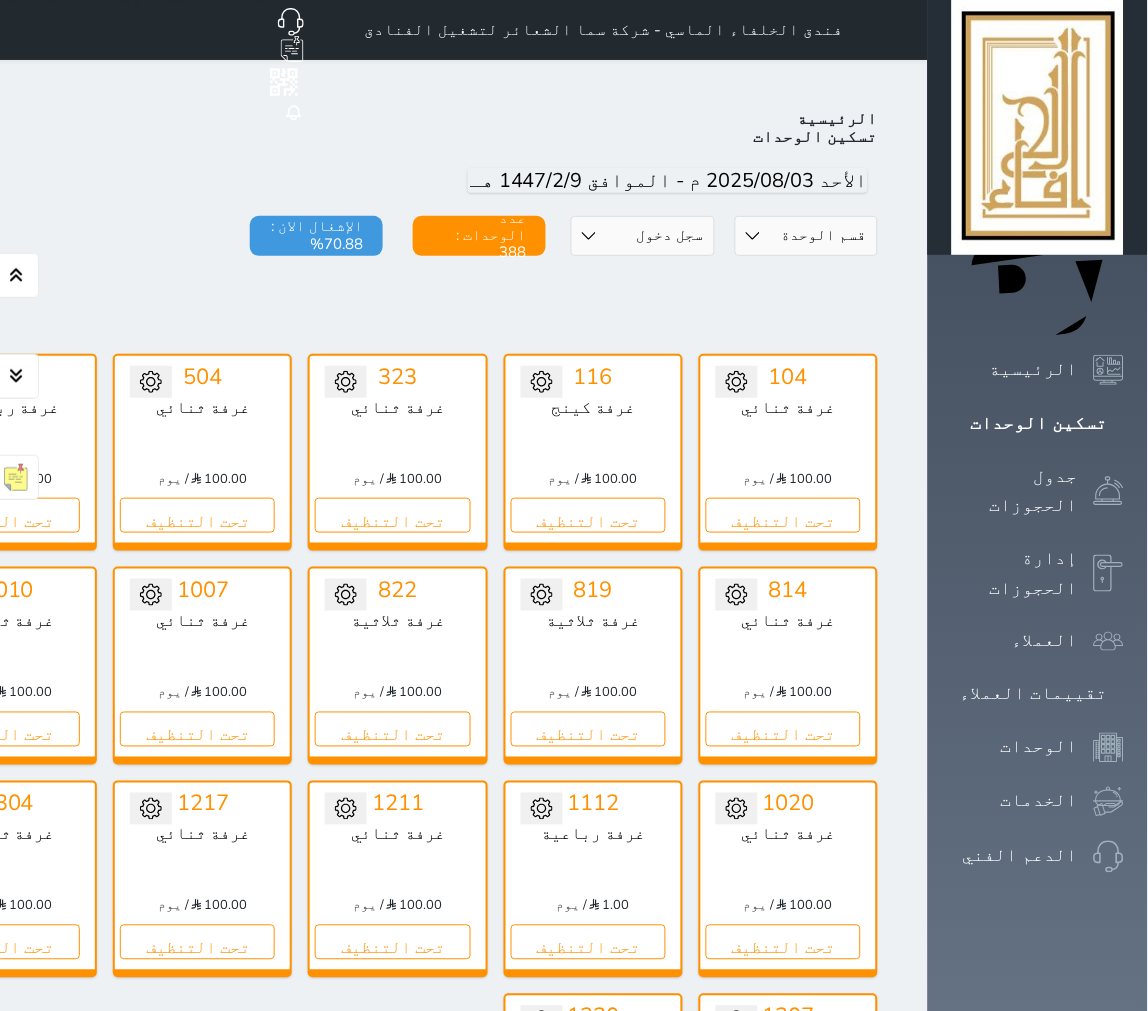click on "حالة الوحدات متاح تحت التنظيف تحت الصيانة سجل دخول  لم يتم تسجيل الدخول" at bounding box center [642, 236] 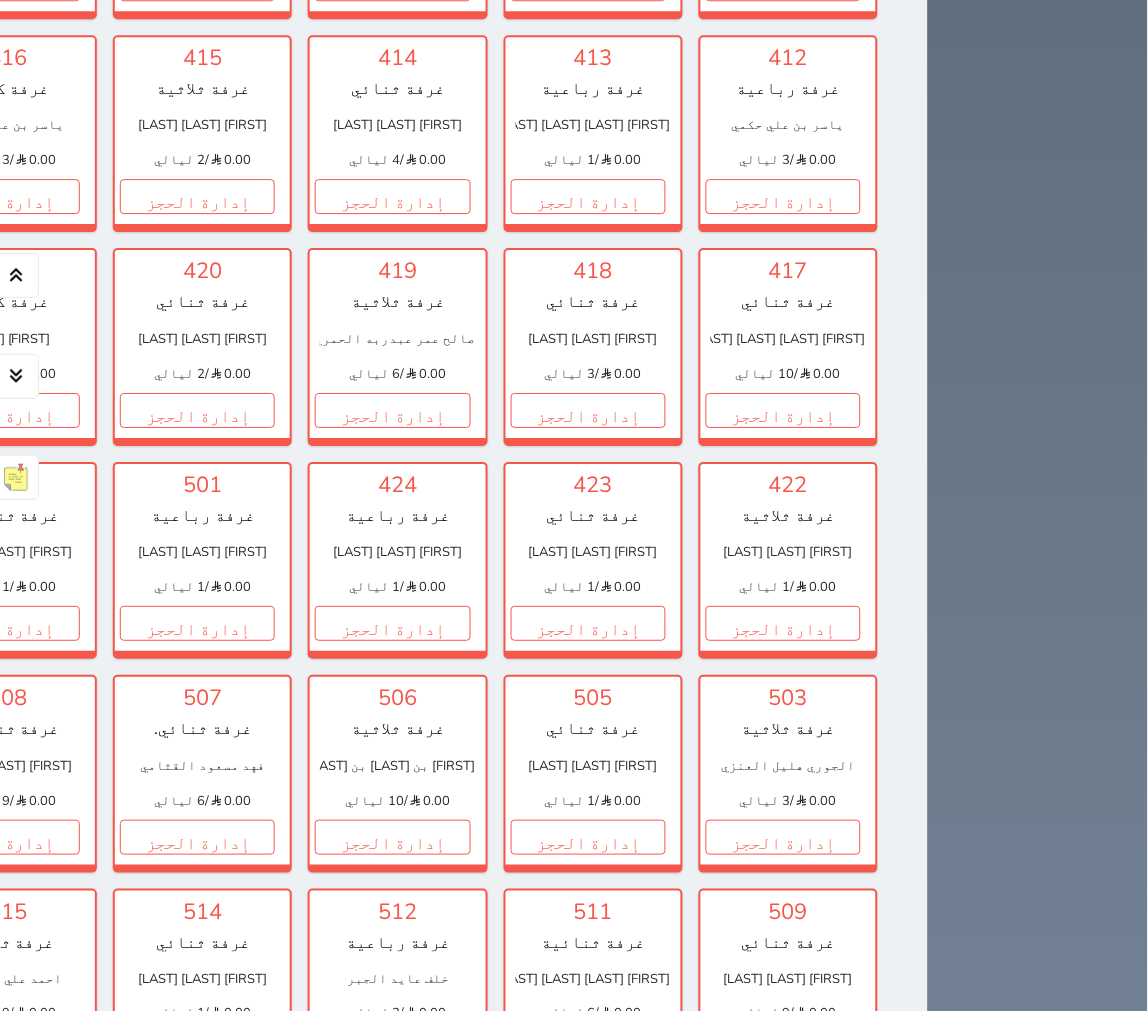 scroll, scrollTop: 2888, scrollLeft: 0, axis: vertical 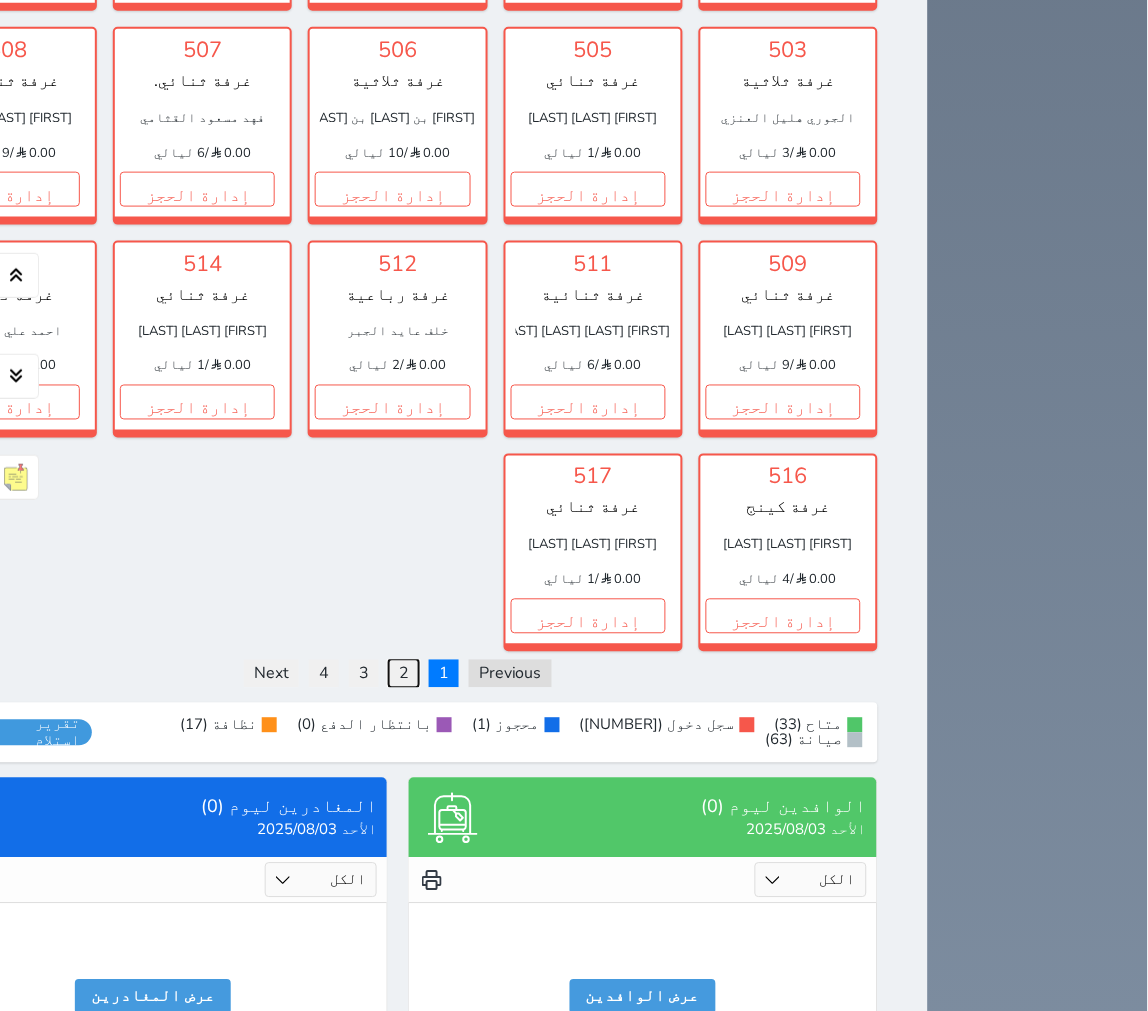 click on "2" at bounding box center [404, 674] 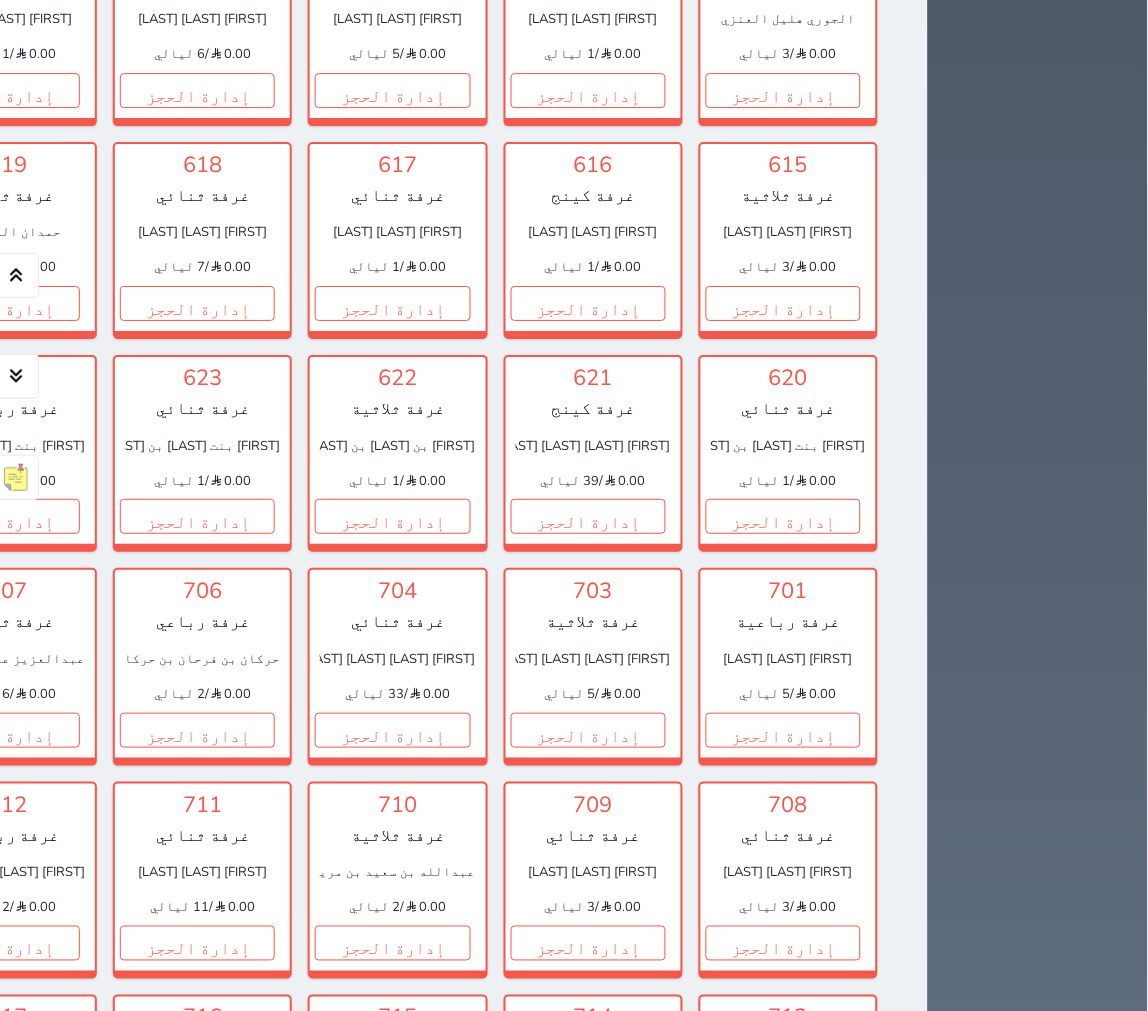 scroll, scrollTop: 1111, scrollLeft: 0, axis: vertical 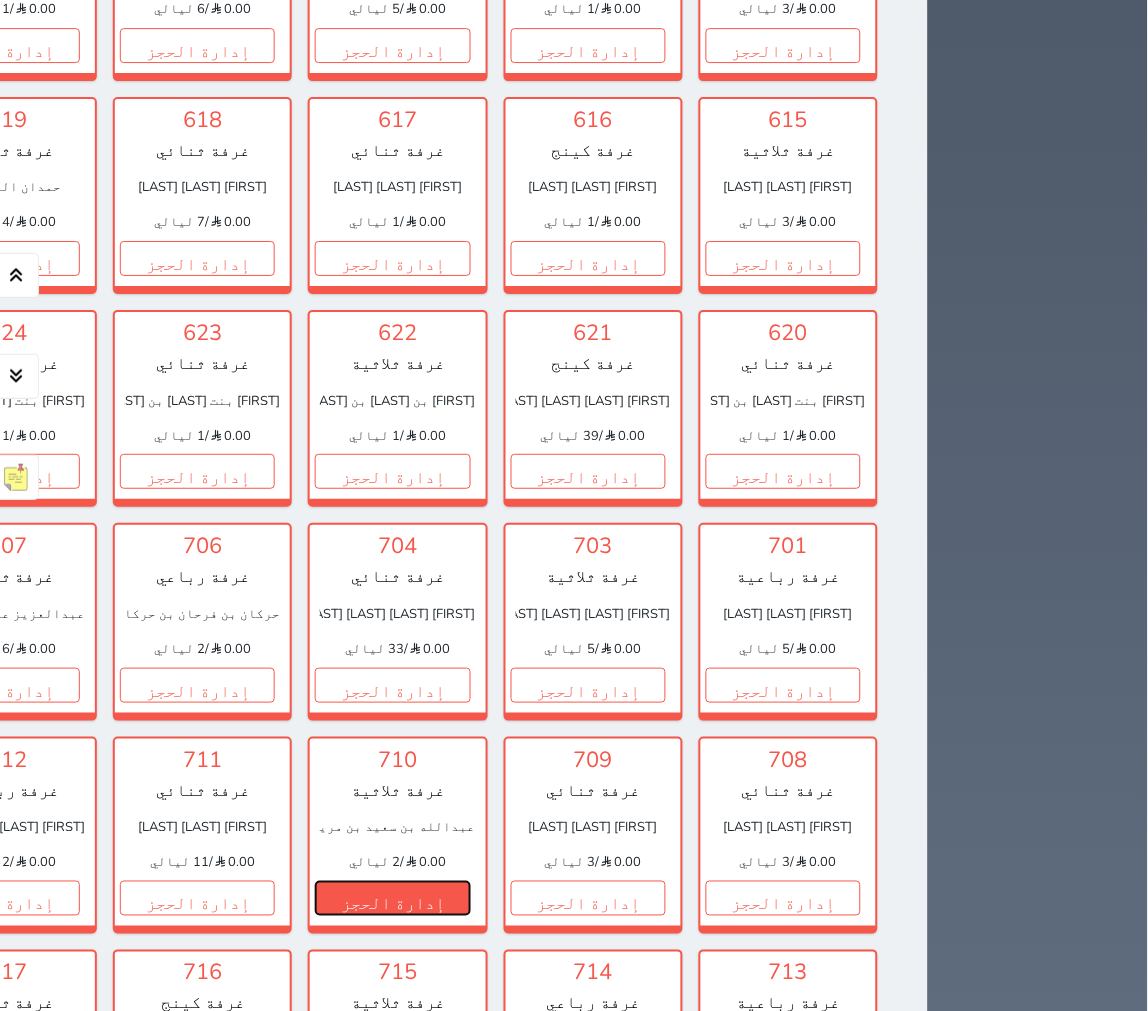 click on "إدارة الحجز" at bounding box center (392, 898) 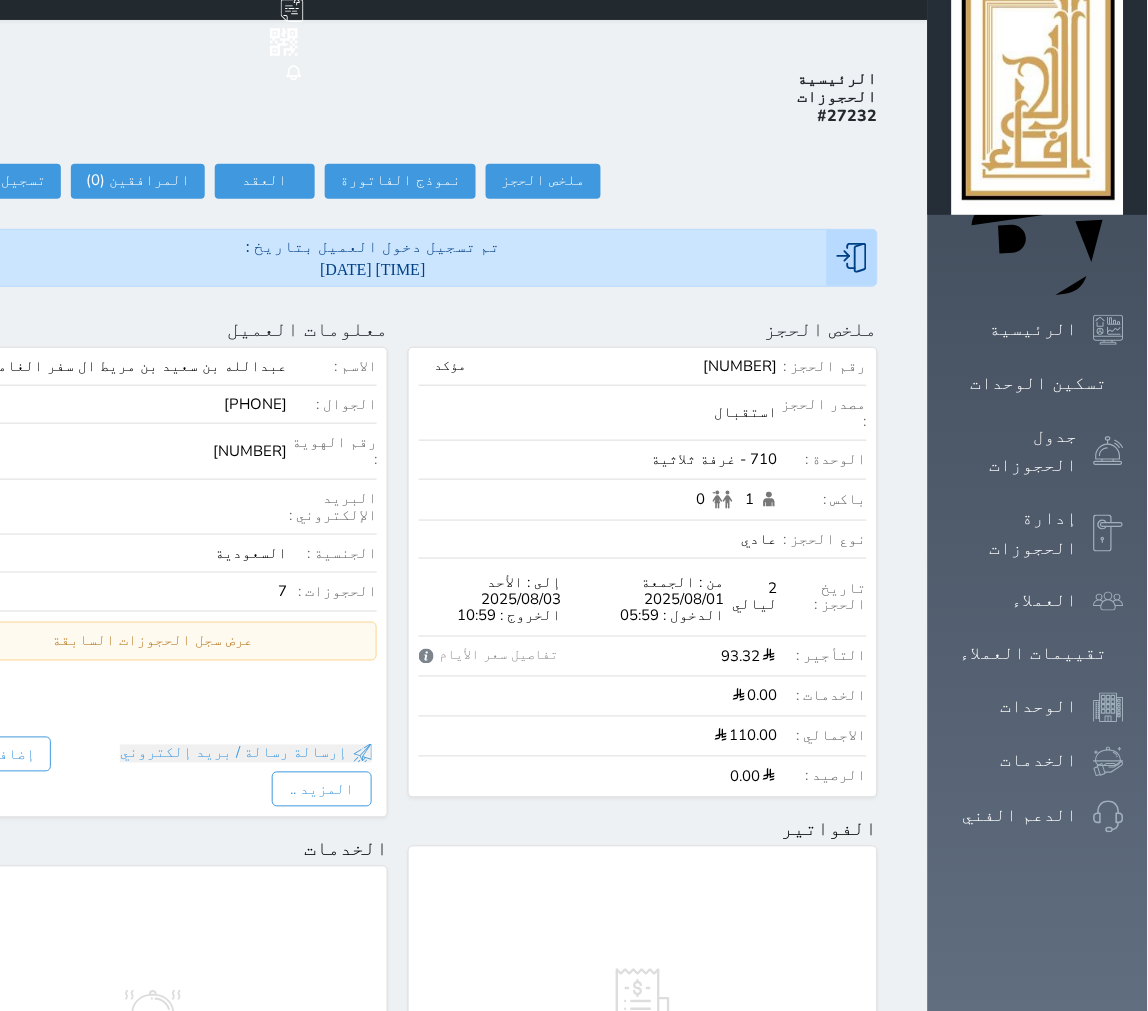 scroll, scrollTop: 0, scrollLeft: 0, axis: both 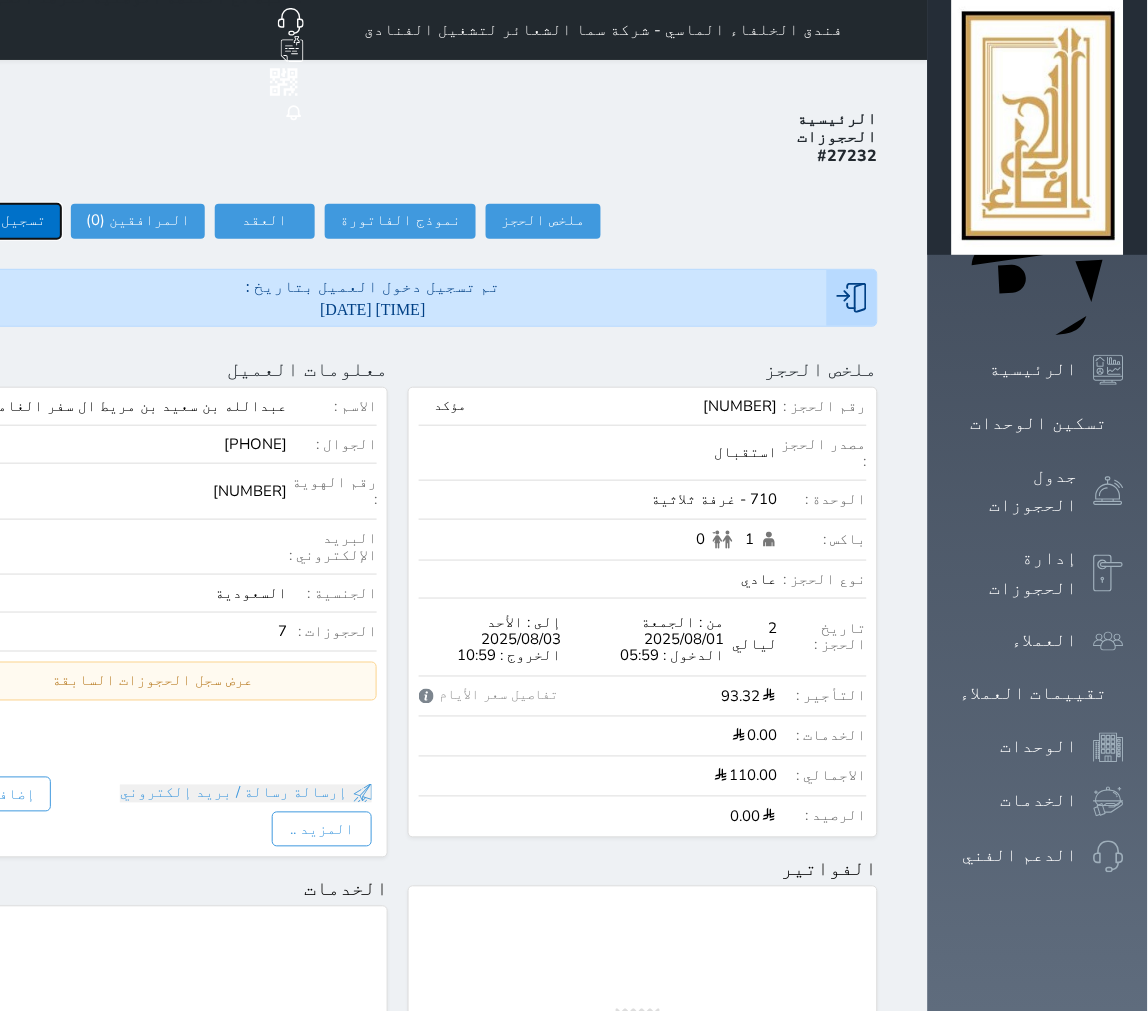 click on "تسجيل مغادرة" at bounding box center (-6, 221) 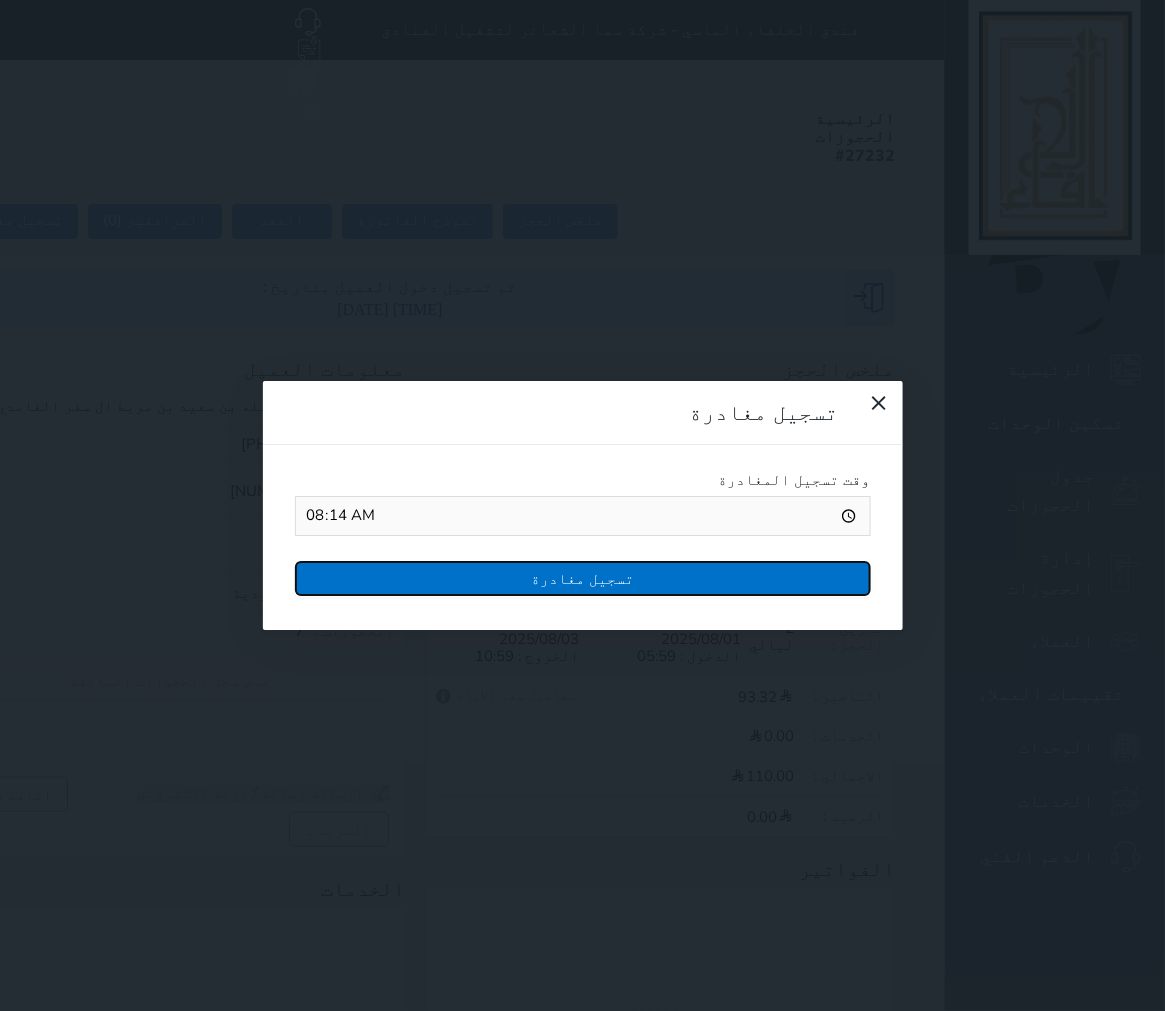 click on "تسجيل مغادرة" at bounding box center [583, 578] 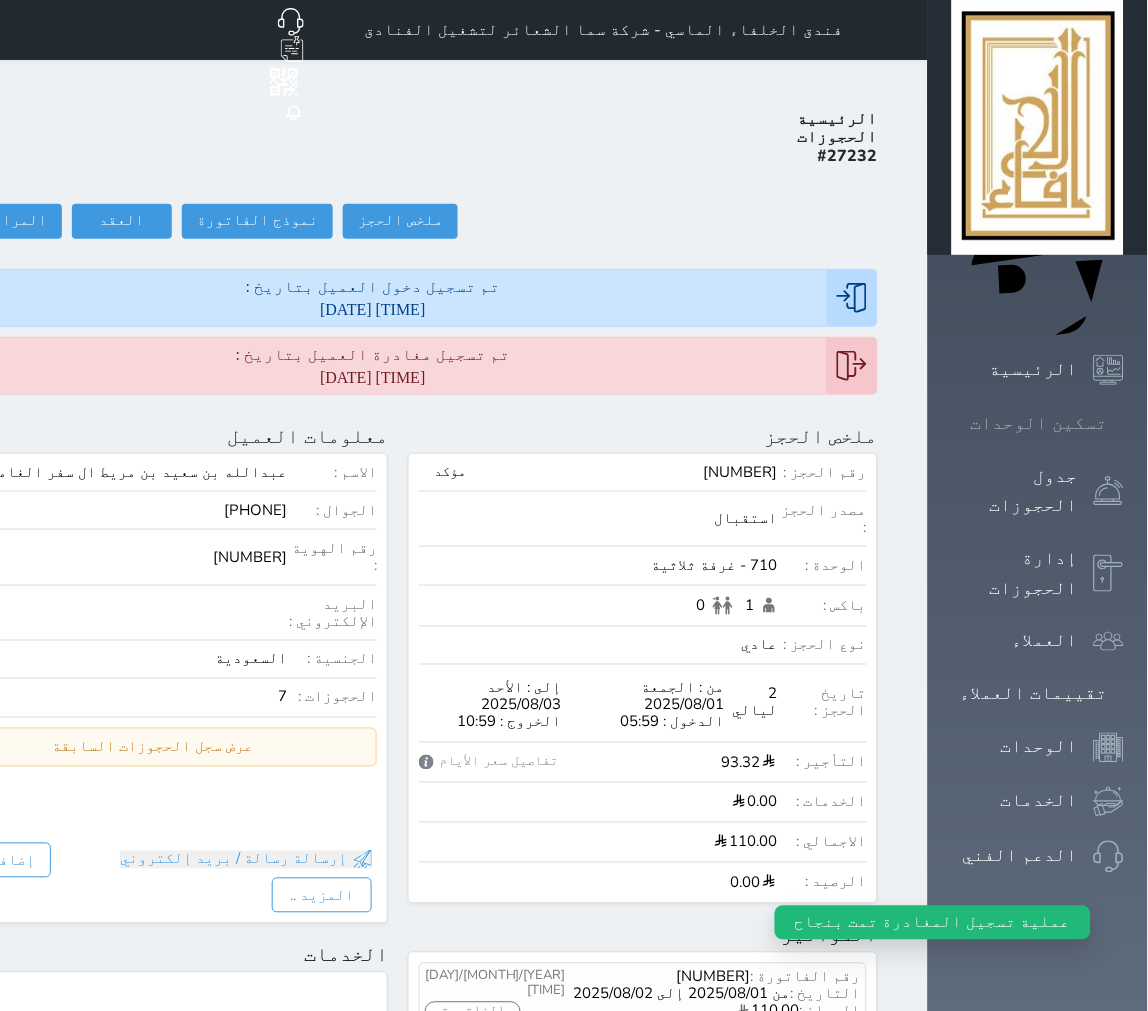click on "تسكين الوحدات" at bounding box center (1039, 423) 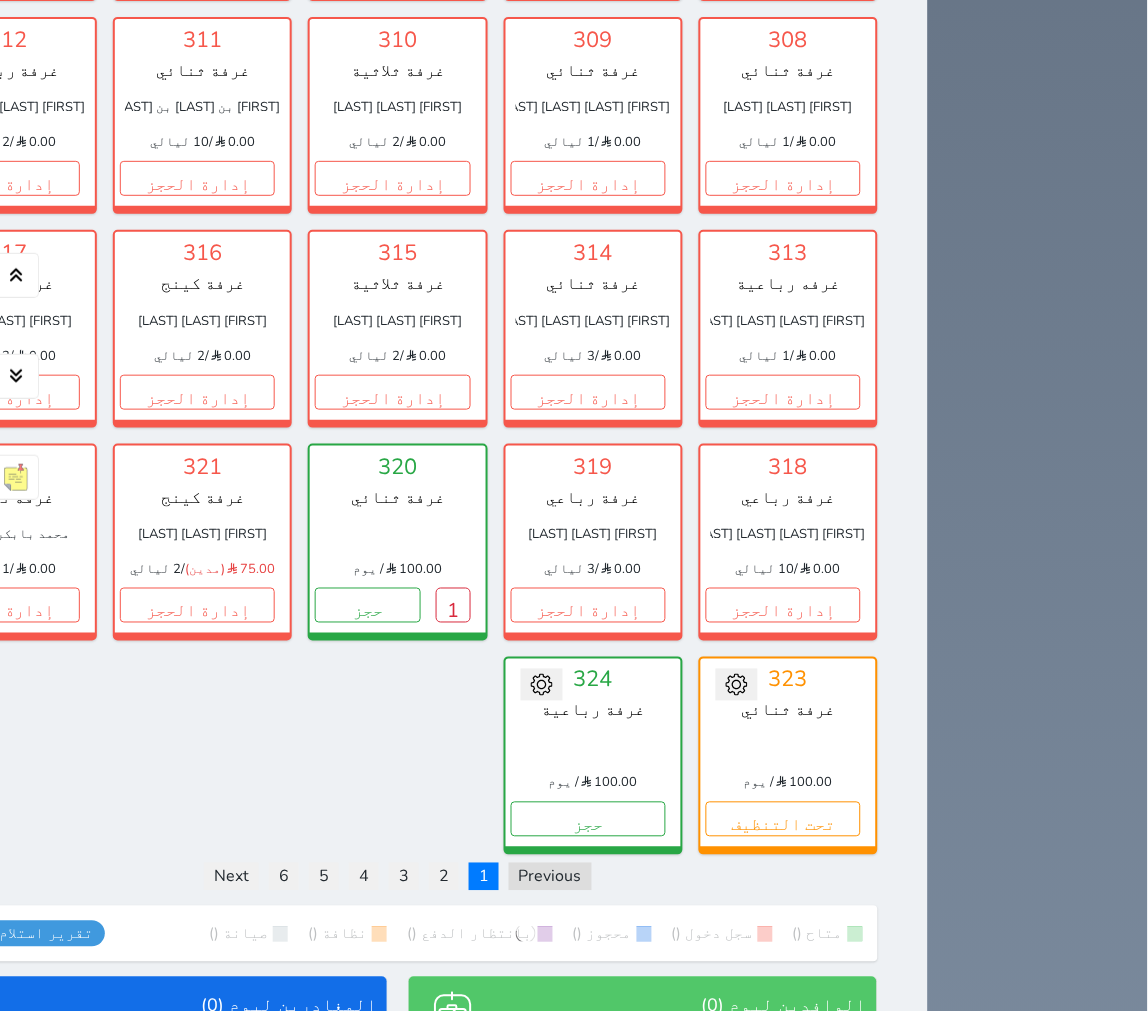 scroll, scrollTop: 2894, scrollLeft: 0, axis: vertical 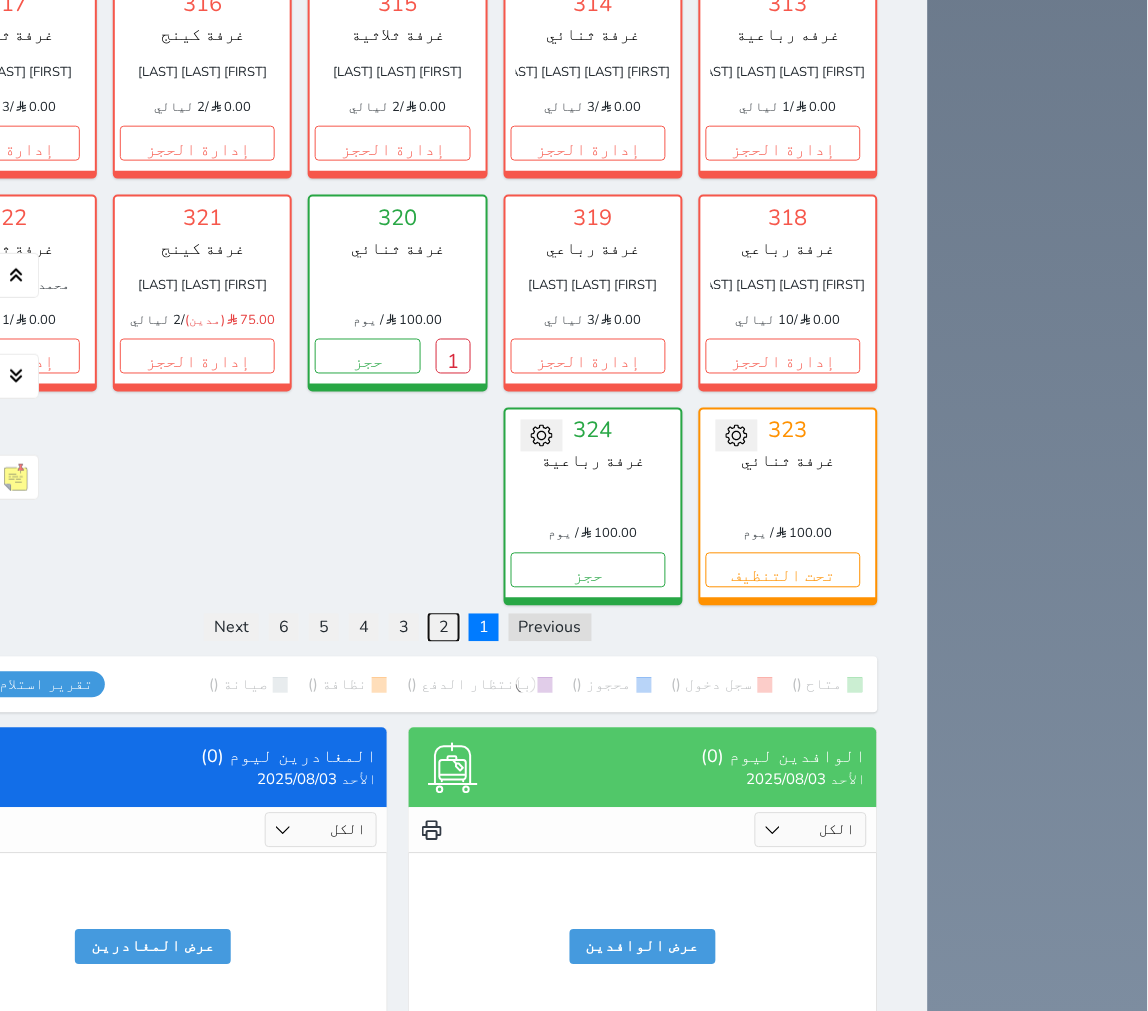 click on "2" at bounding box center [444, 628] 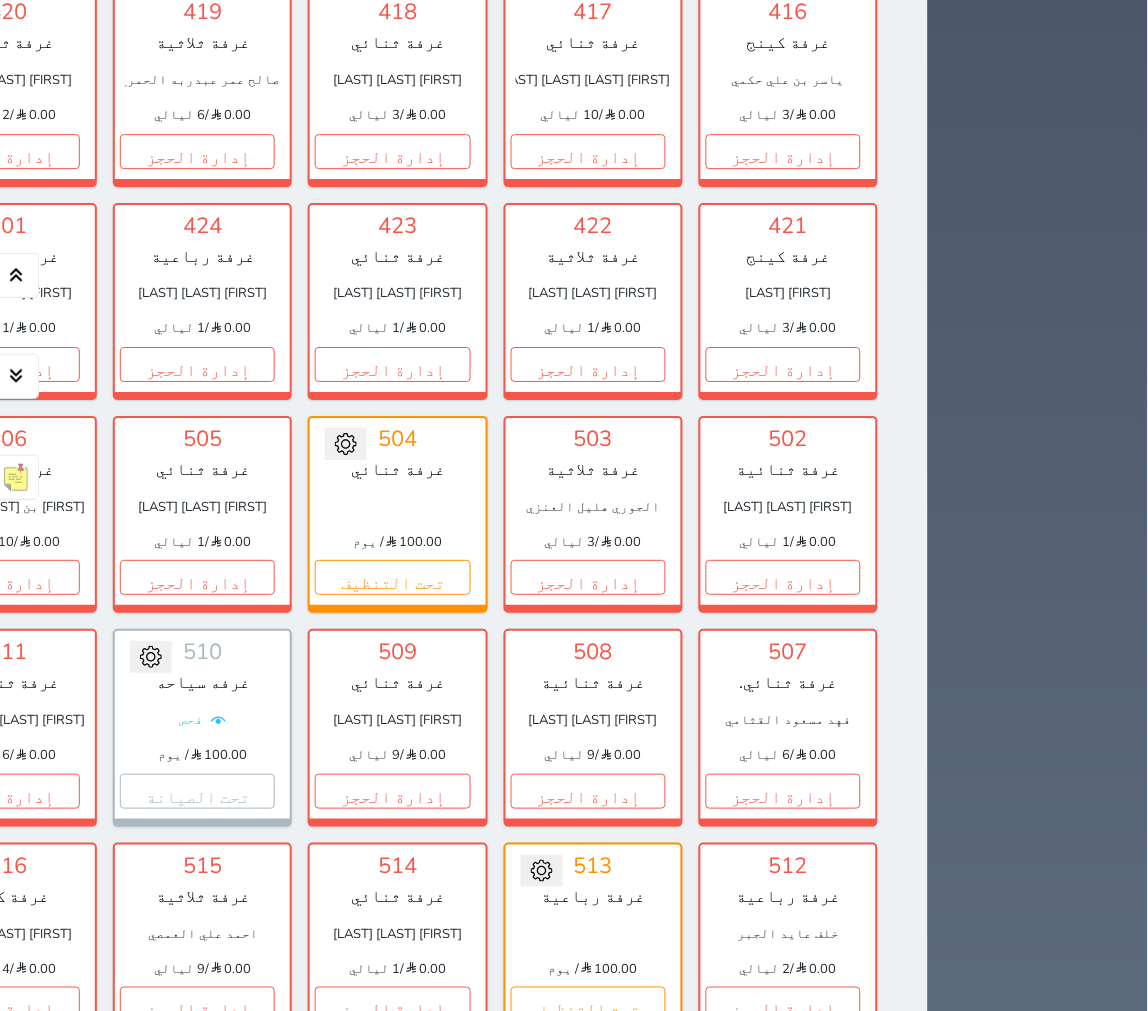 scroll, scrollTop: 1111, scrollLeft: 0, axis: vertical 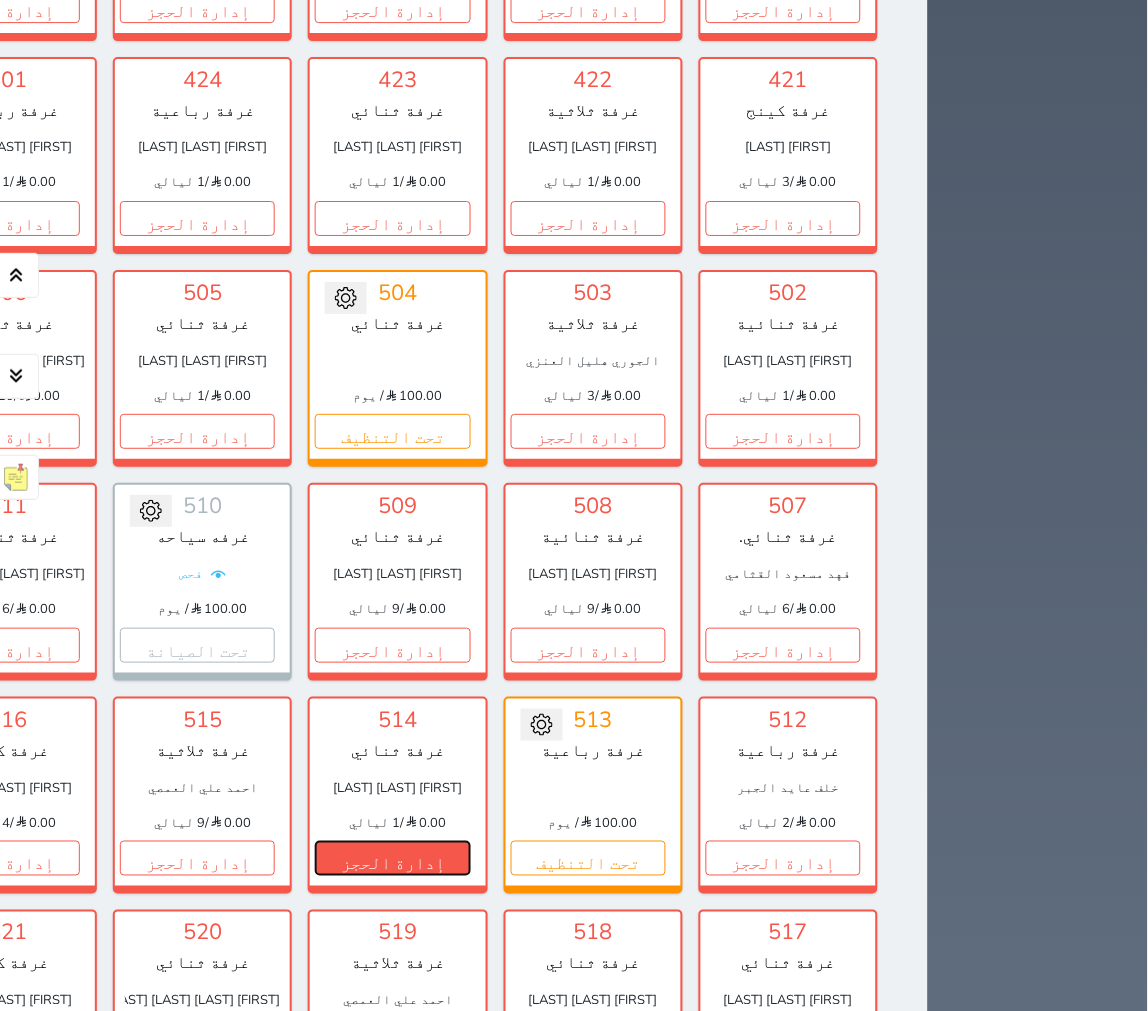 click on "إدارة الحجز" at bounding box center (392, 858) 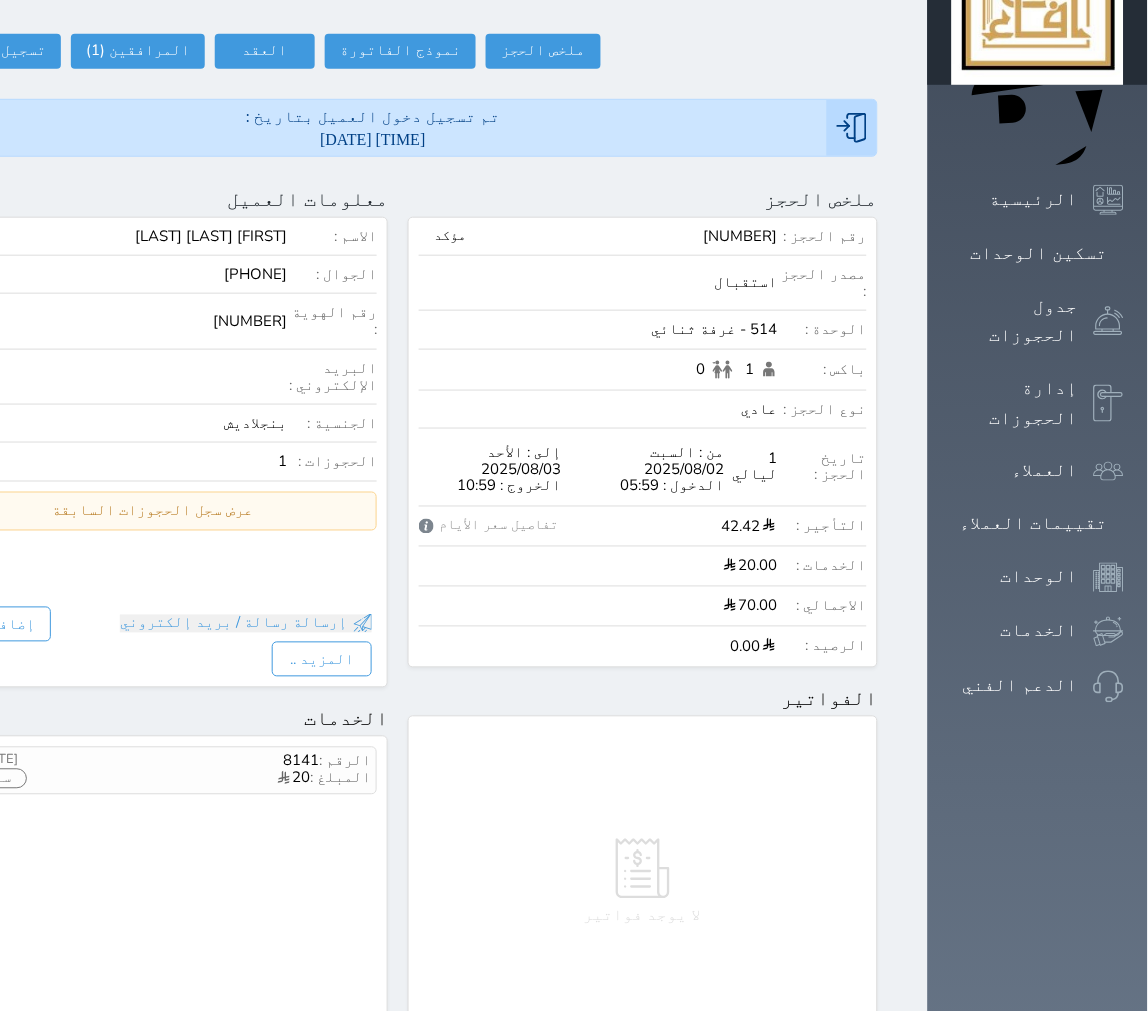 scroll, scrollTop: 0, scrollLeft: 0, axis: both 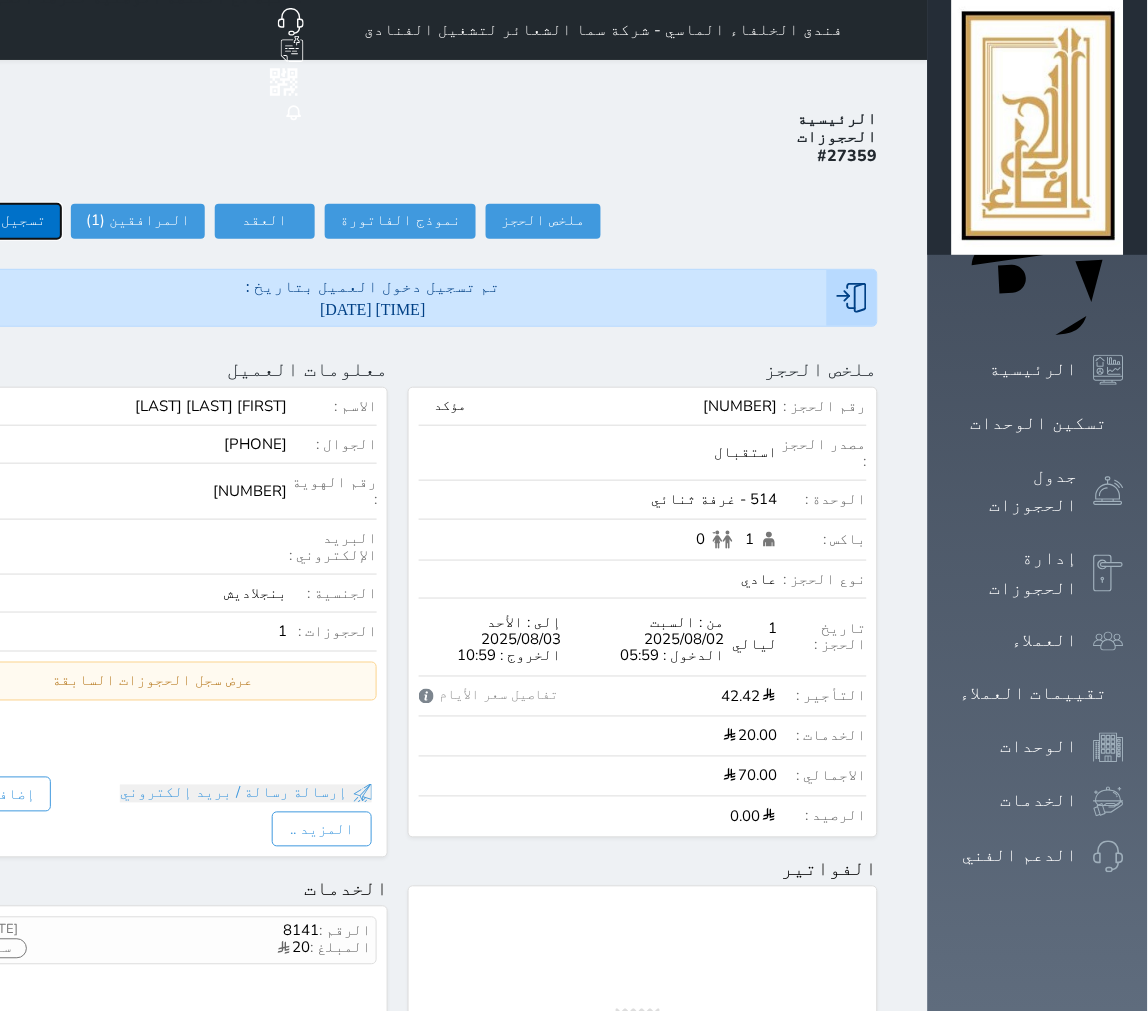 click on "تسجيل مغادرة" at bounding box center (-6, 221) 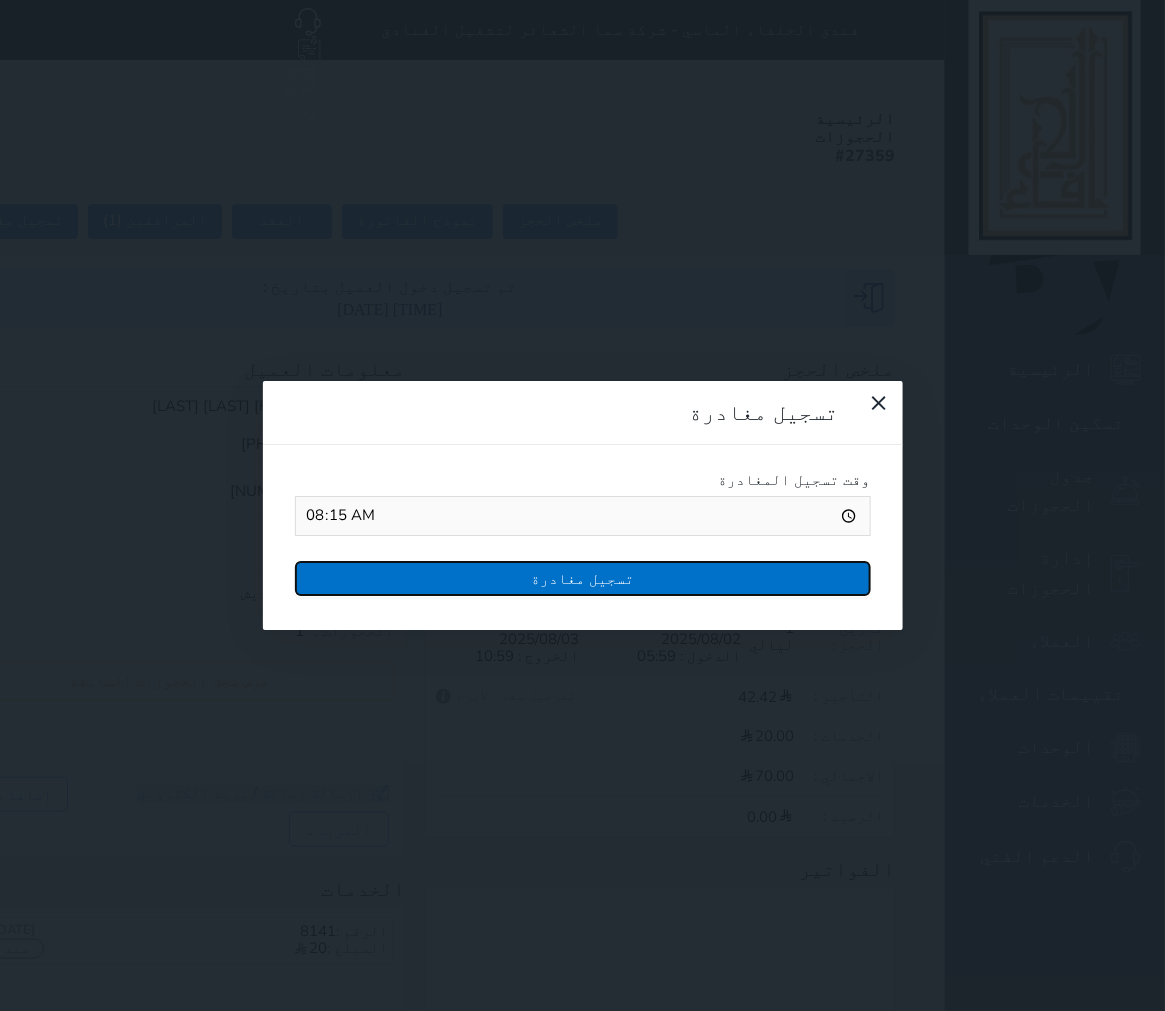 click on "تسجيل مغادرة" at bounding box center (583, 578) 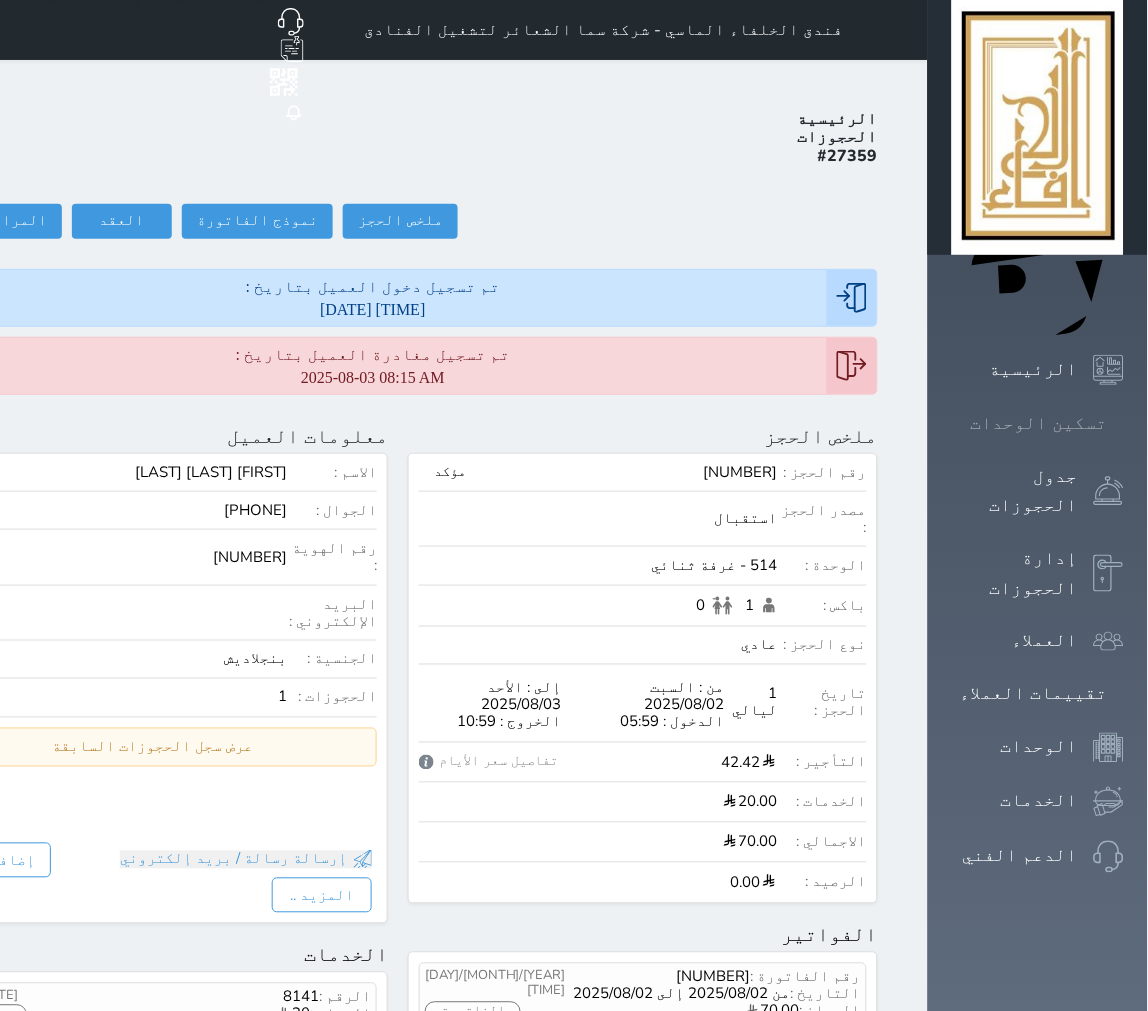 click at bounding box center [1124, 423] 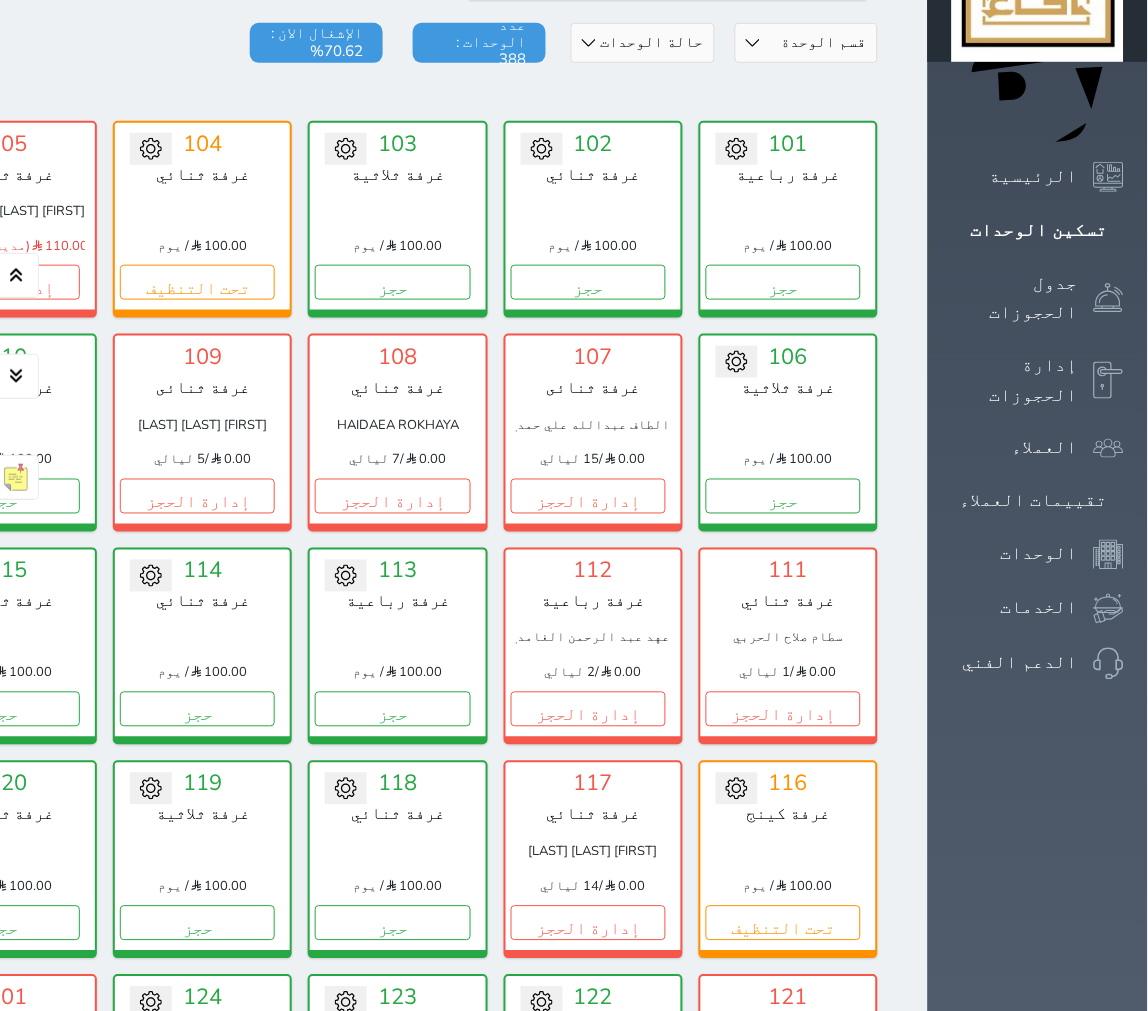 scroll, scrollTop: 222, scrollLeft: 0, axis: vertical 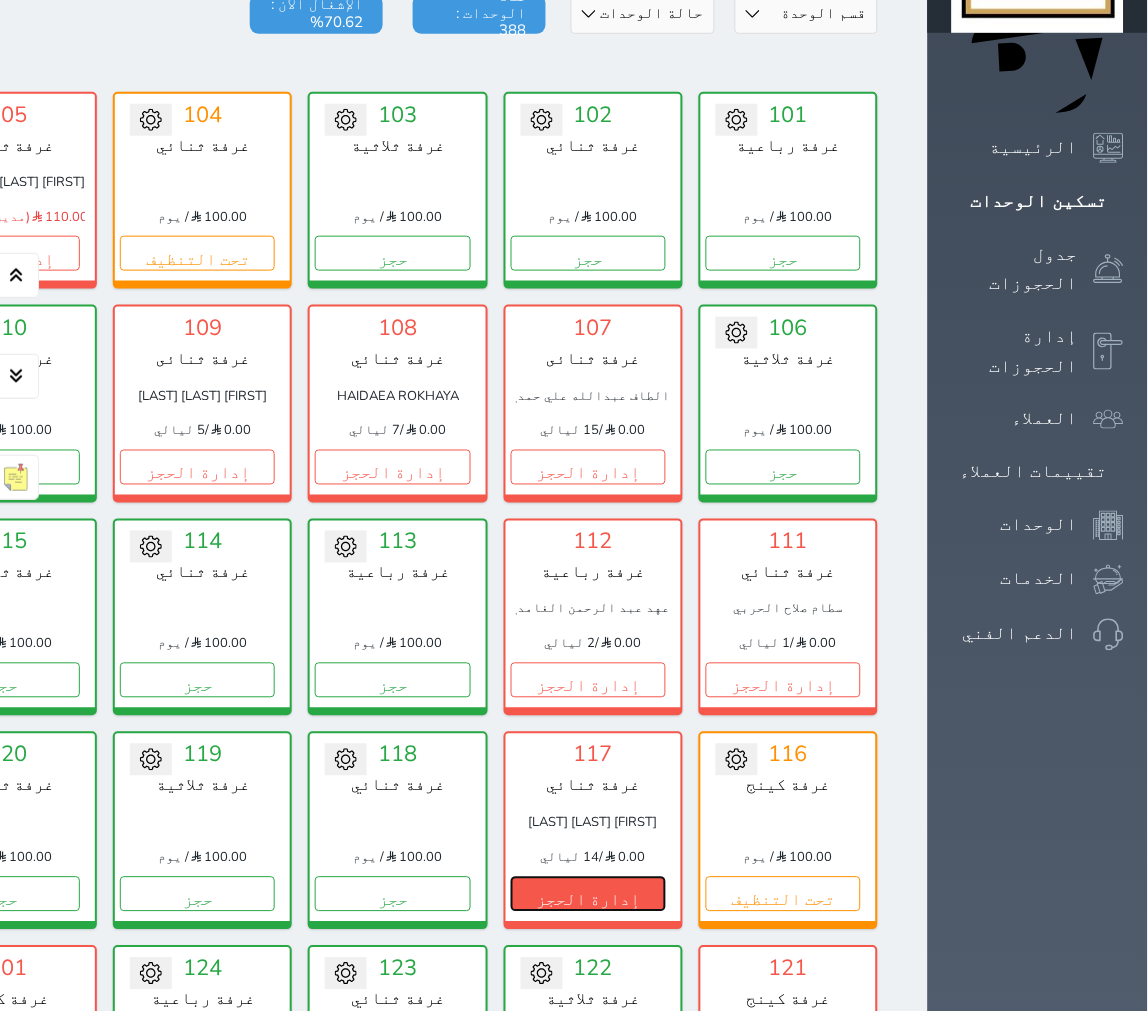 click on "إدارة الحجز" at bounding box center [588, 894] 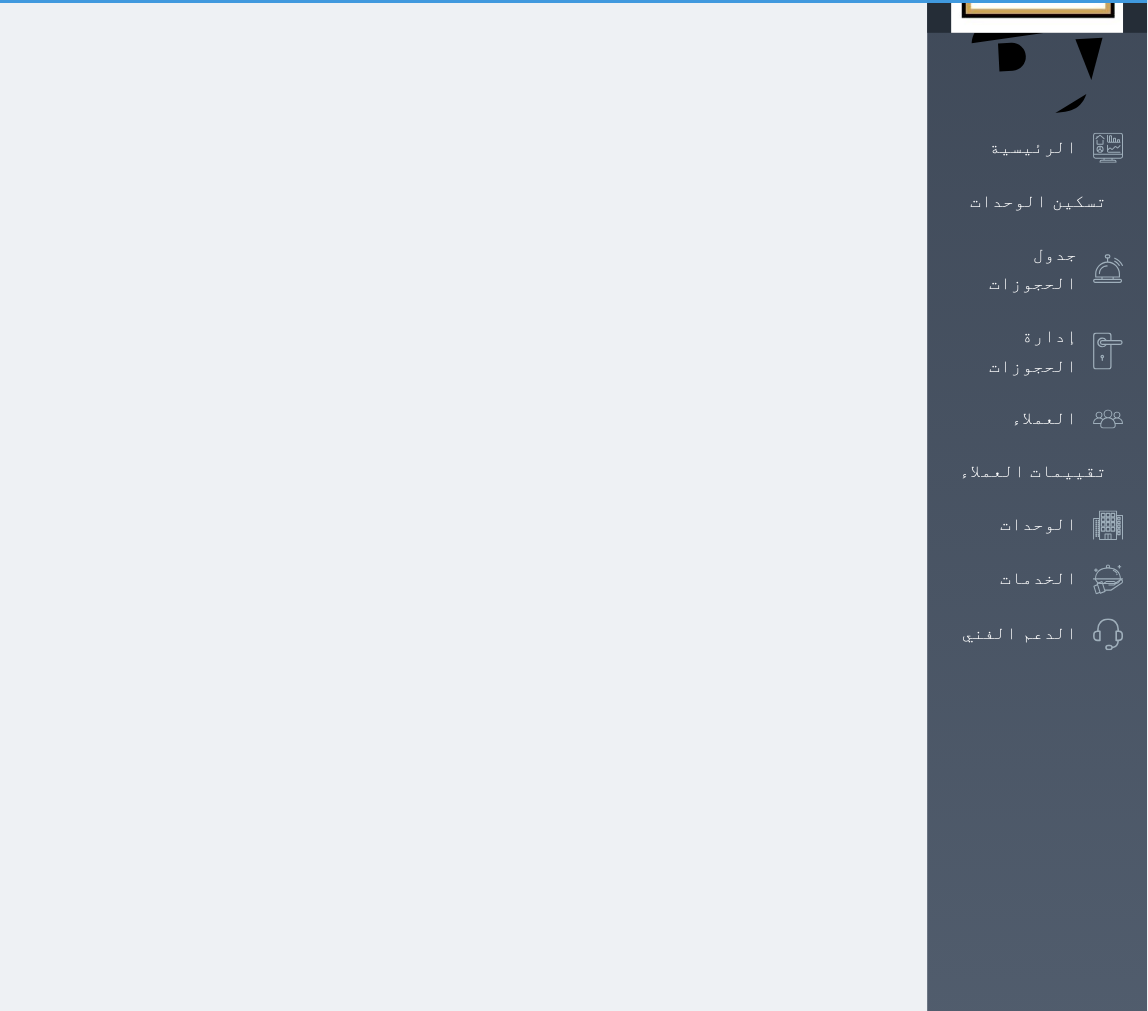 scroll, scrollTop: 0, scrollLeft: 0, axis: both 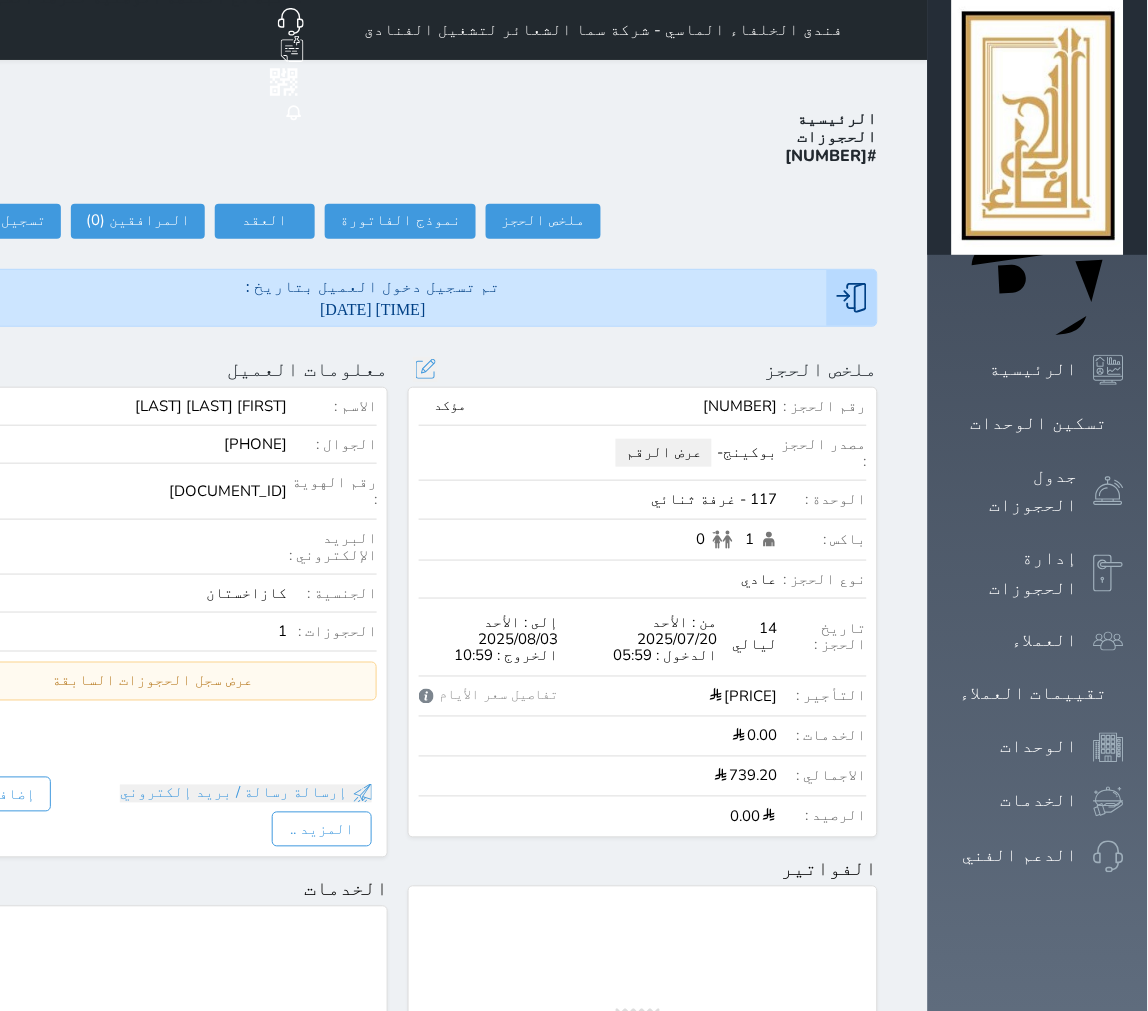 select 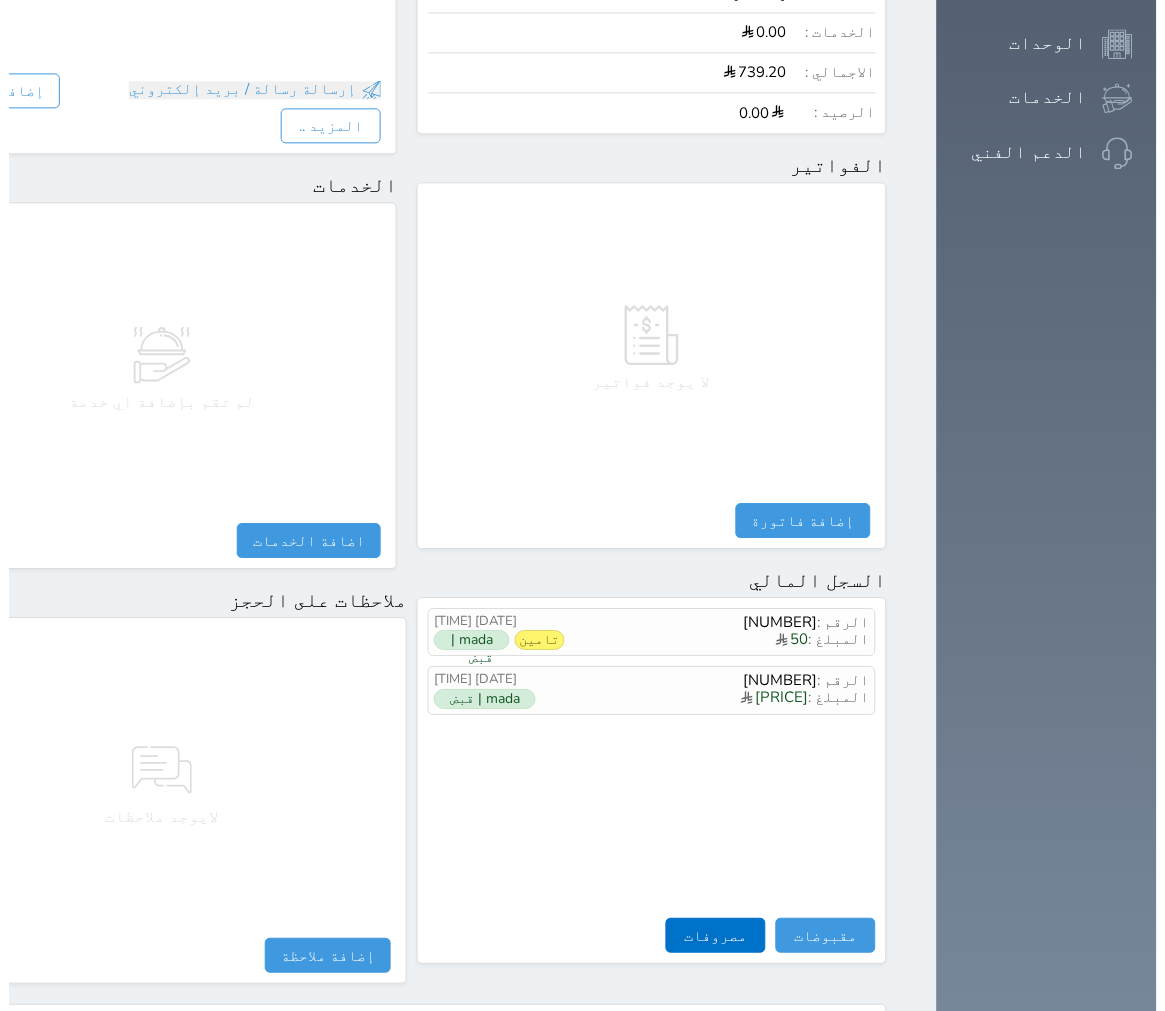 scroll, scrollTop: 770, scrollLeft: 0, axis: vertical 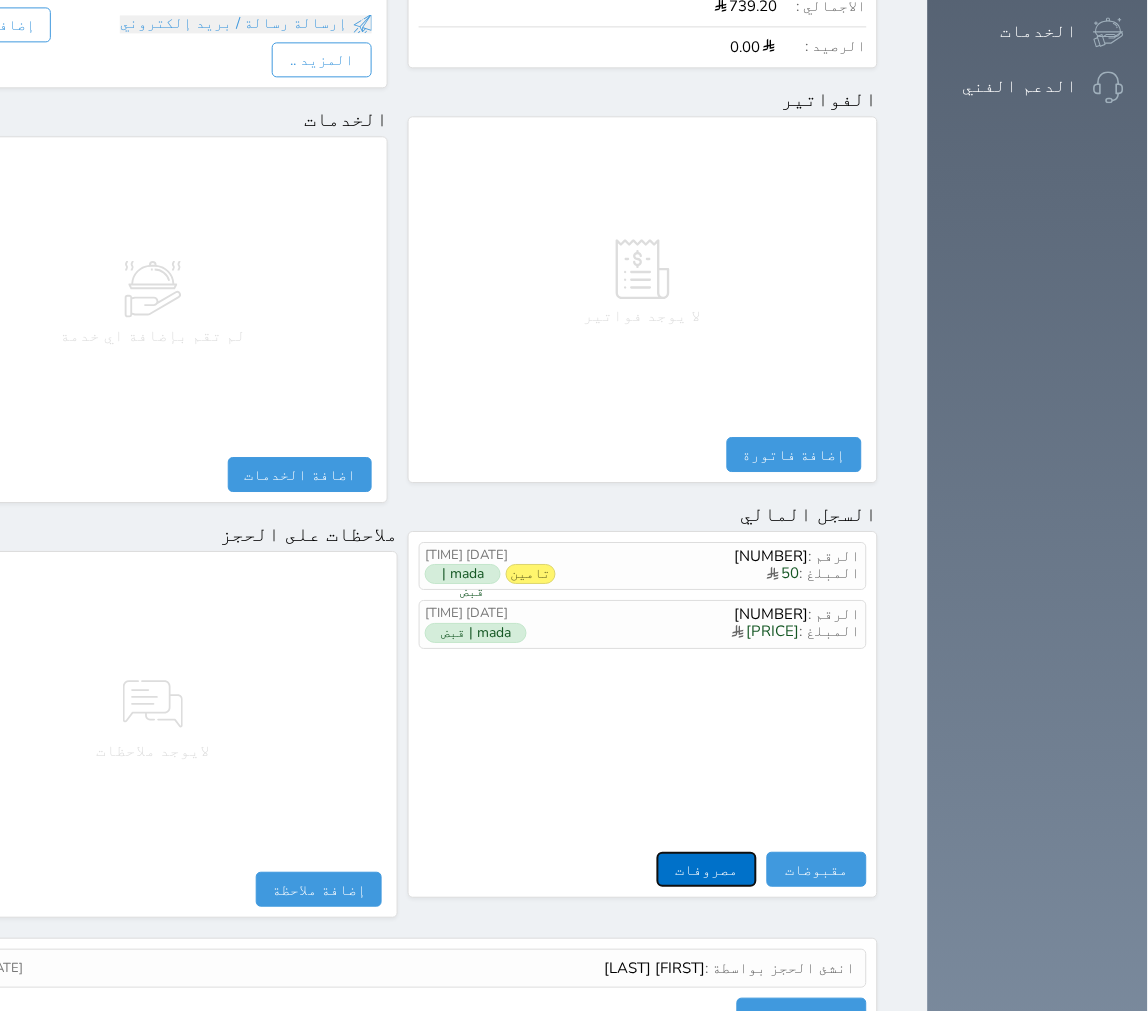 click on "مصروفات" at bounding box center [707, 869] 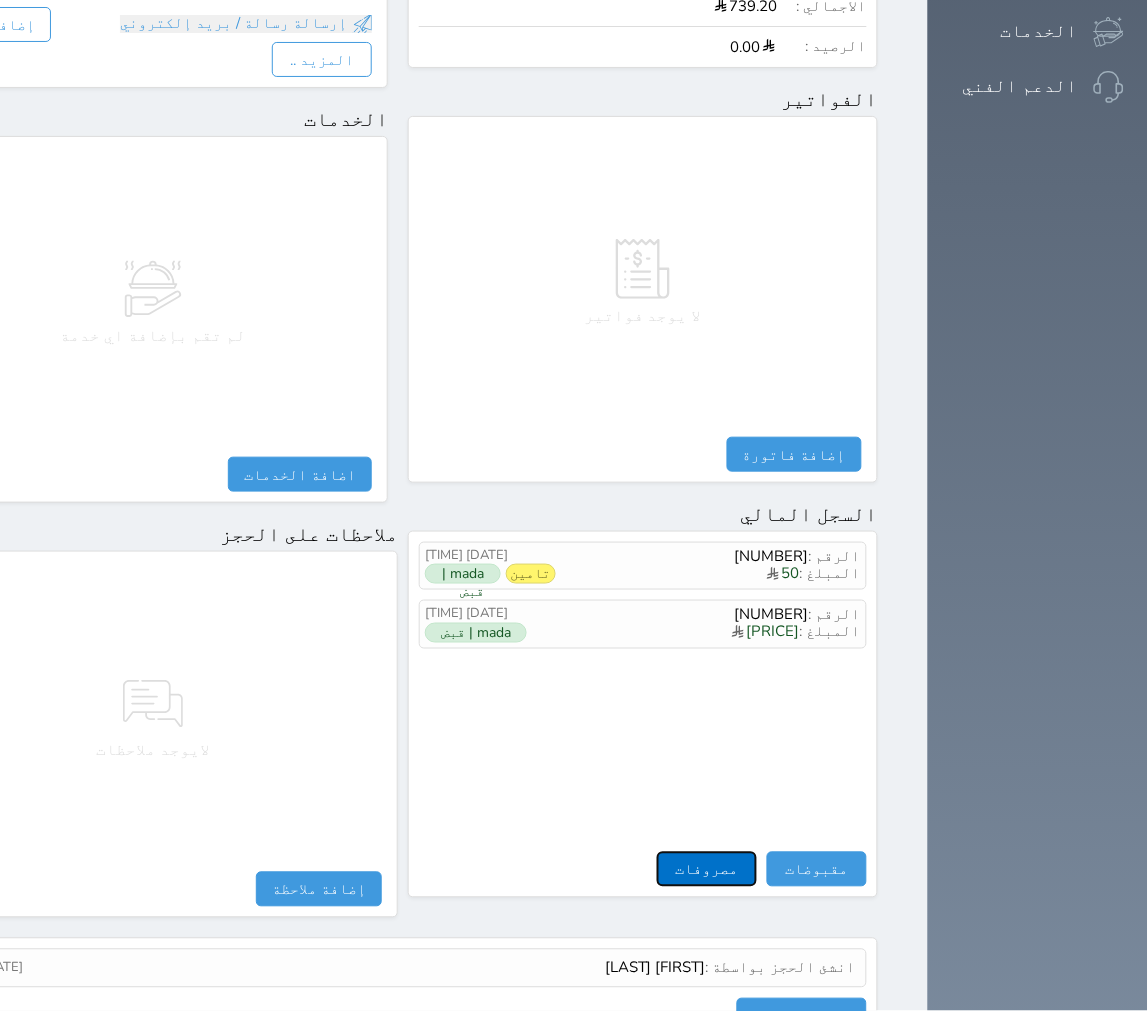 select 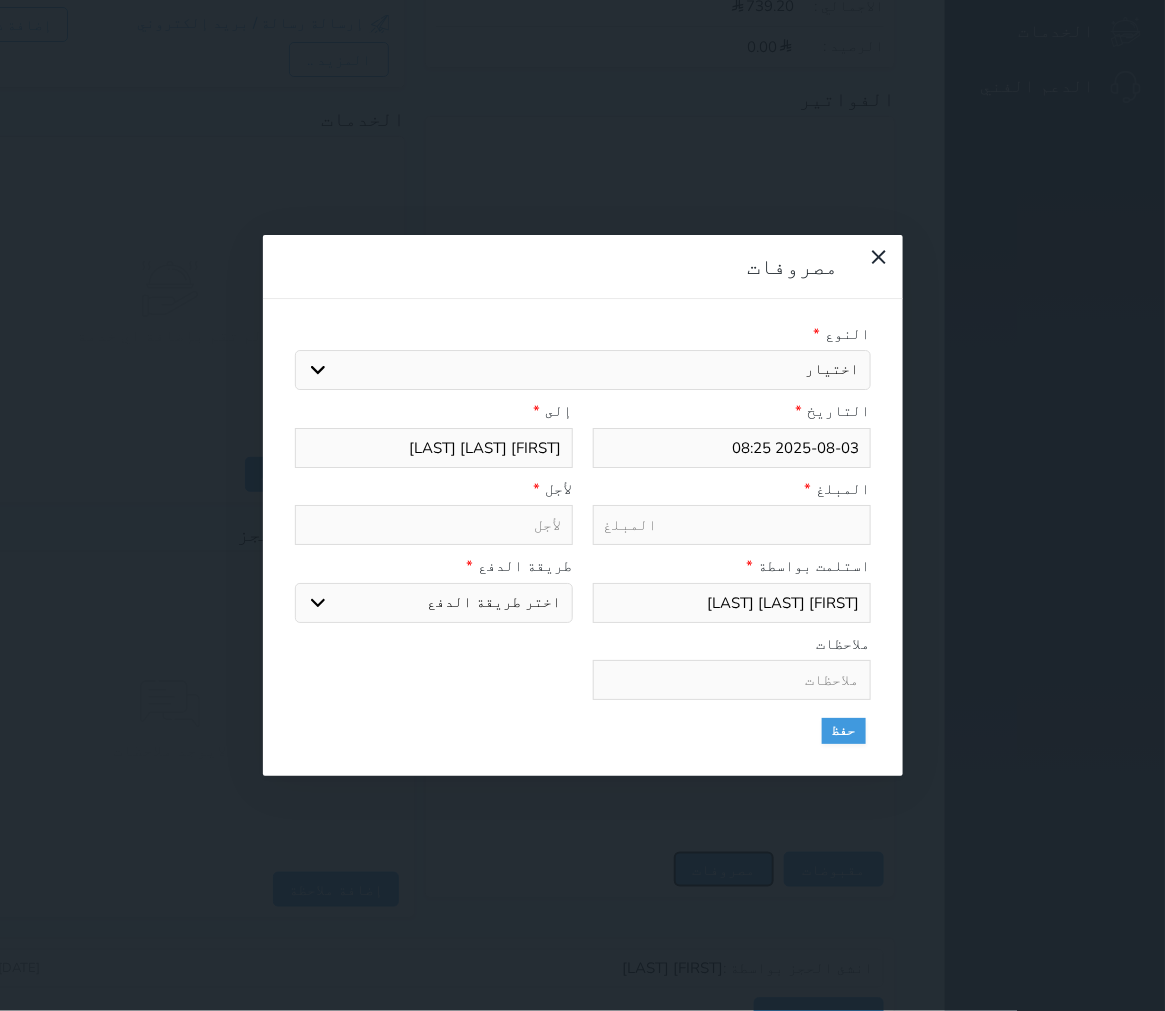 select 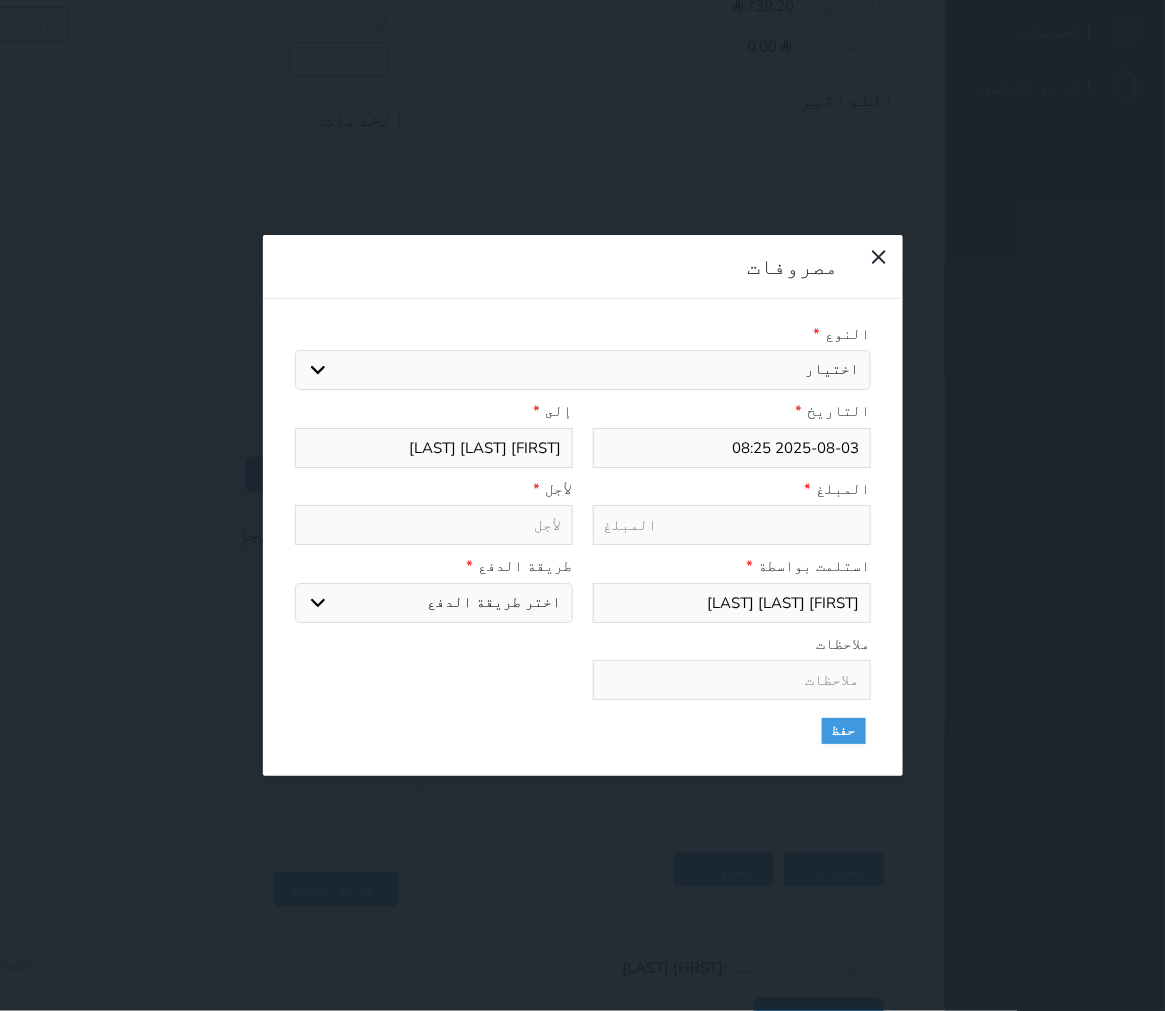 click on "اختيار   مرتجع إيجار رواتب صيانة مصروفات عامة استرجاع تامين استرجاع العربون" at bounding box center [583, 370] 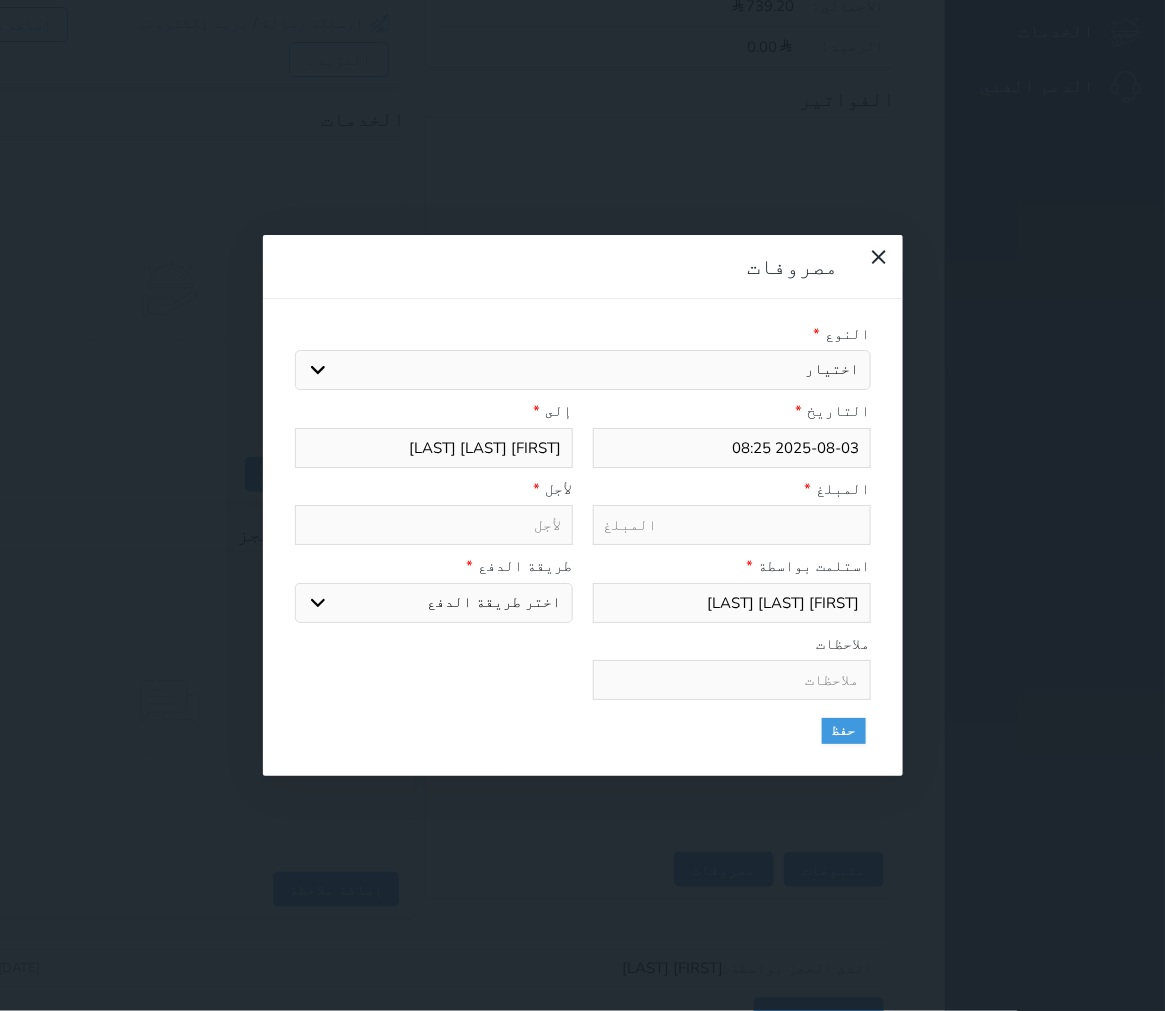 click on "اختيار   مرتجع إيجار رواتب صيانة مصروفات عامة استرجاع تامين استرجاع العربون" at bounding box center [583, 370] 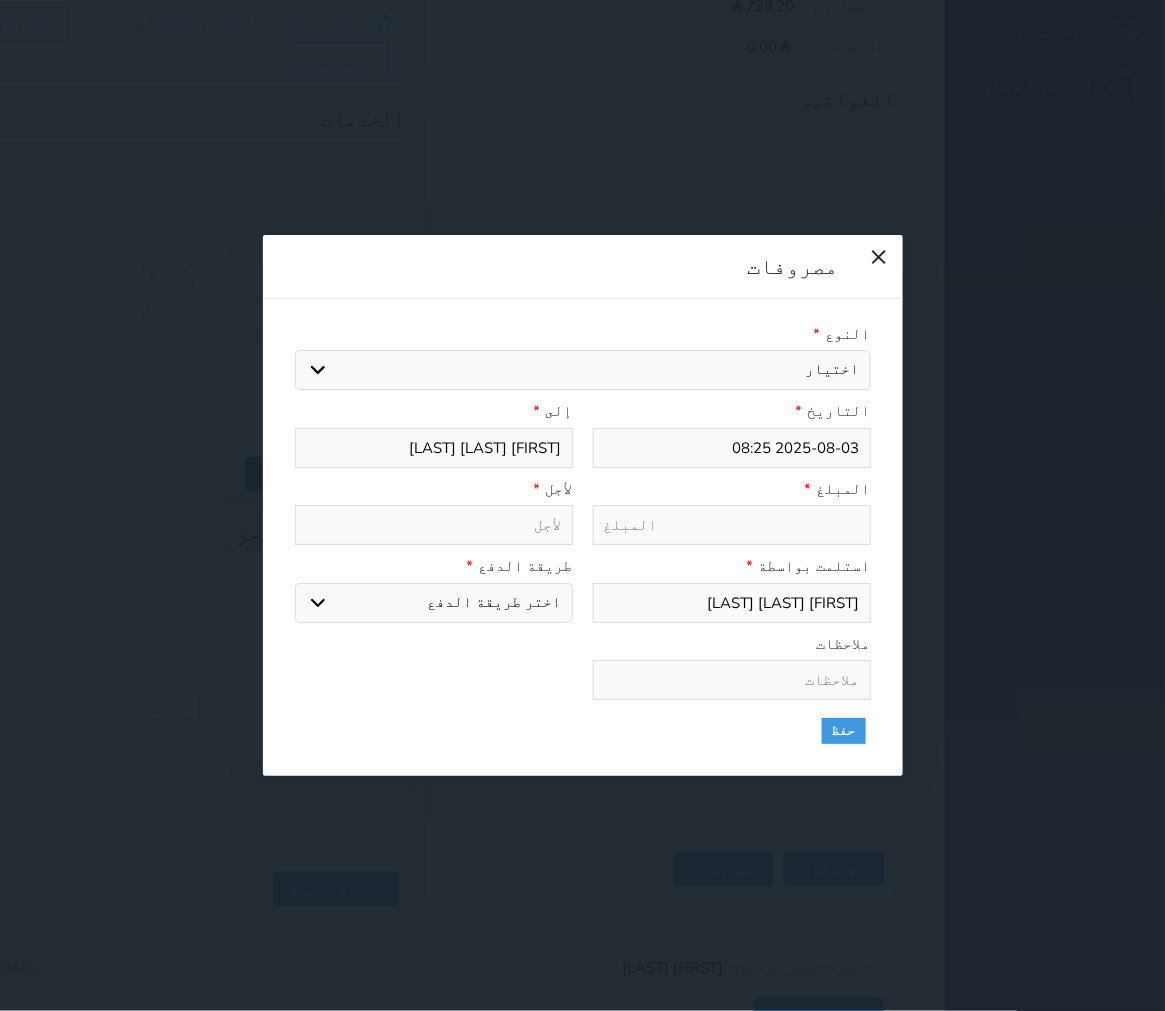 select 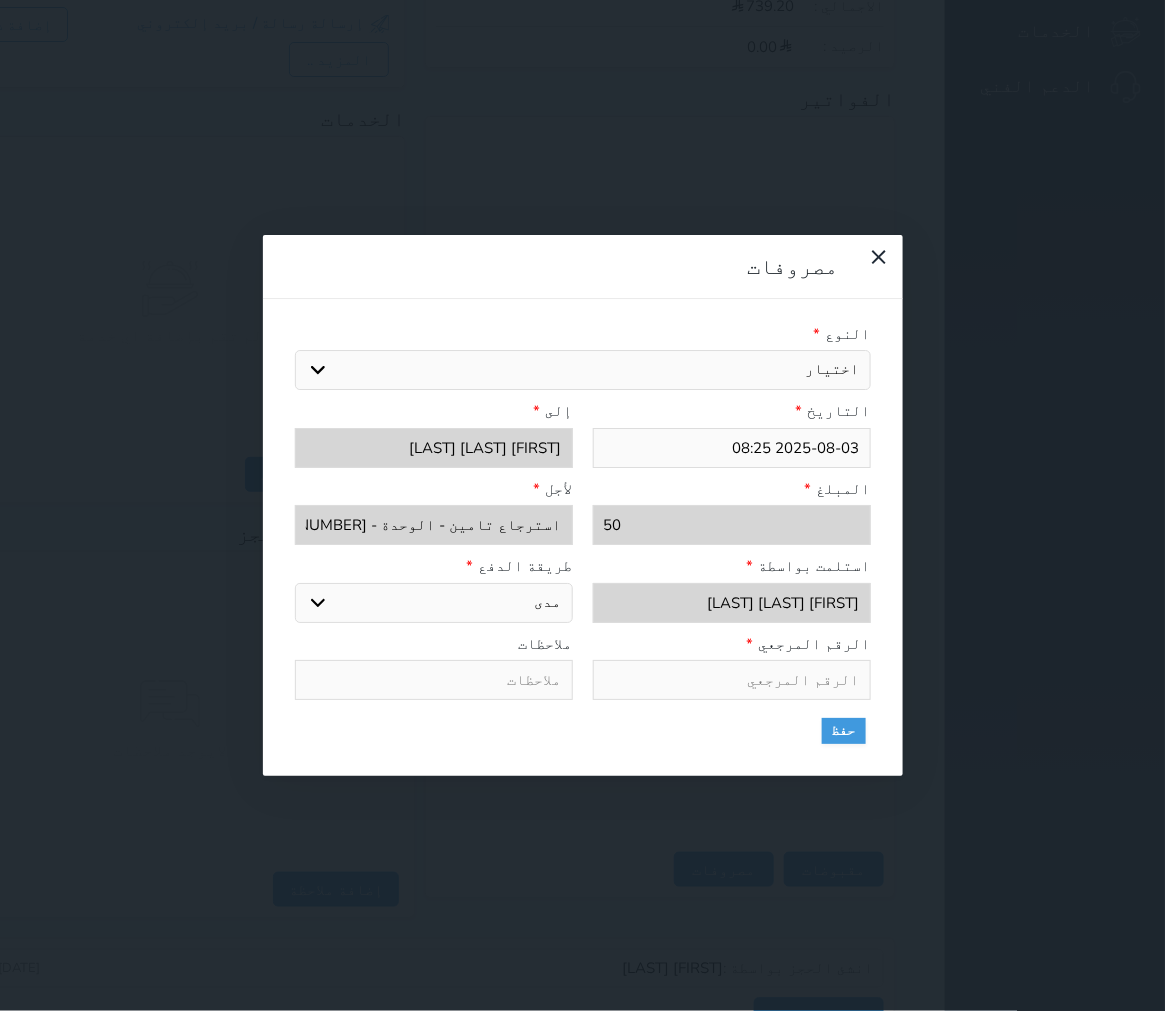 click on "اختر طريقة الدفع   دفع نقدى   تحويل بنكى   مدى   بطاقة ائتمان" at bounding box center (434, 603) 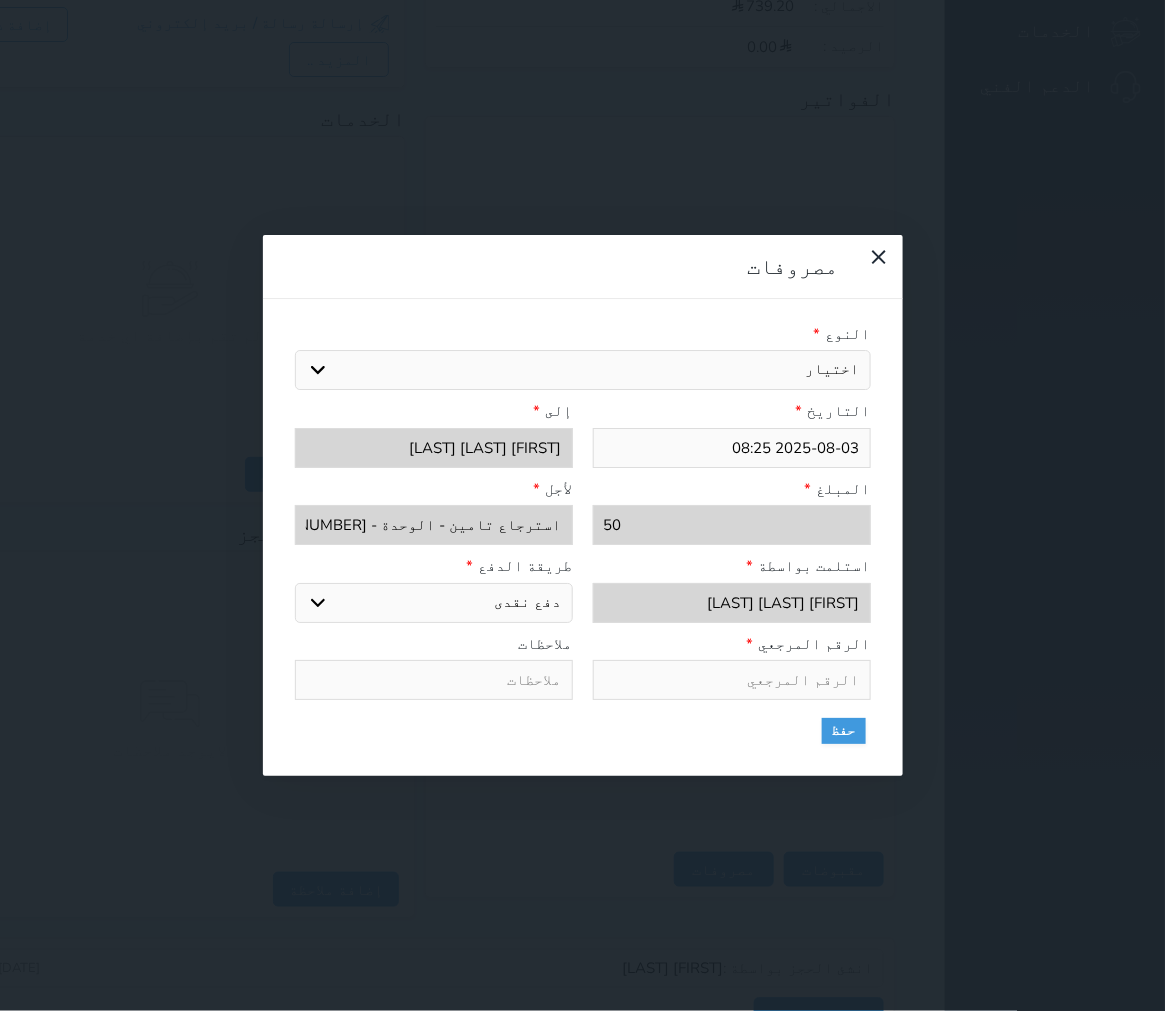 click on "اختر طريقة الدفع   دفع نقدى   تحويل بنكى   مدى   بطاقة ائتمان" at bounding box center [434, 603] 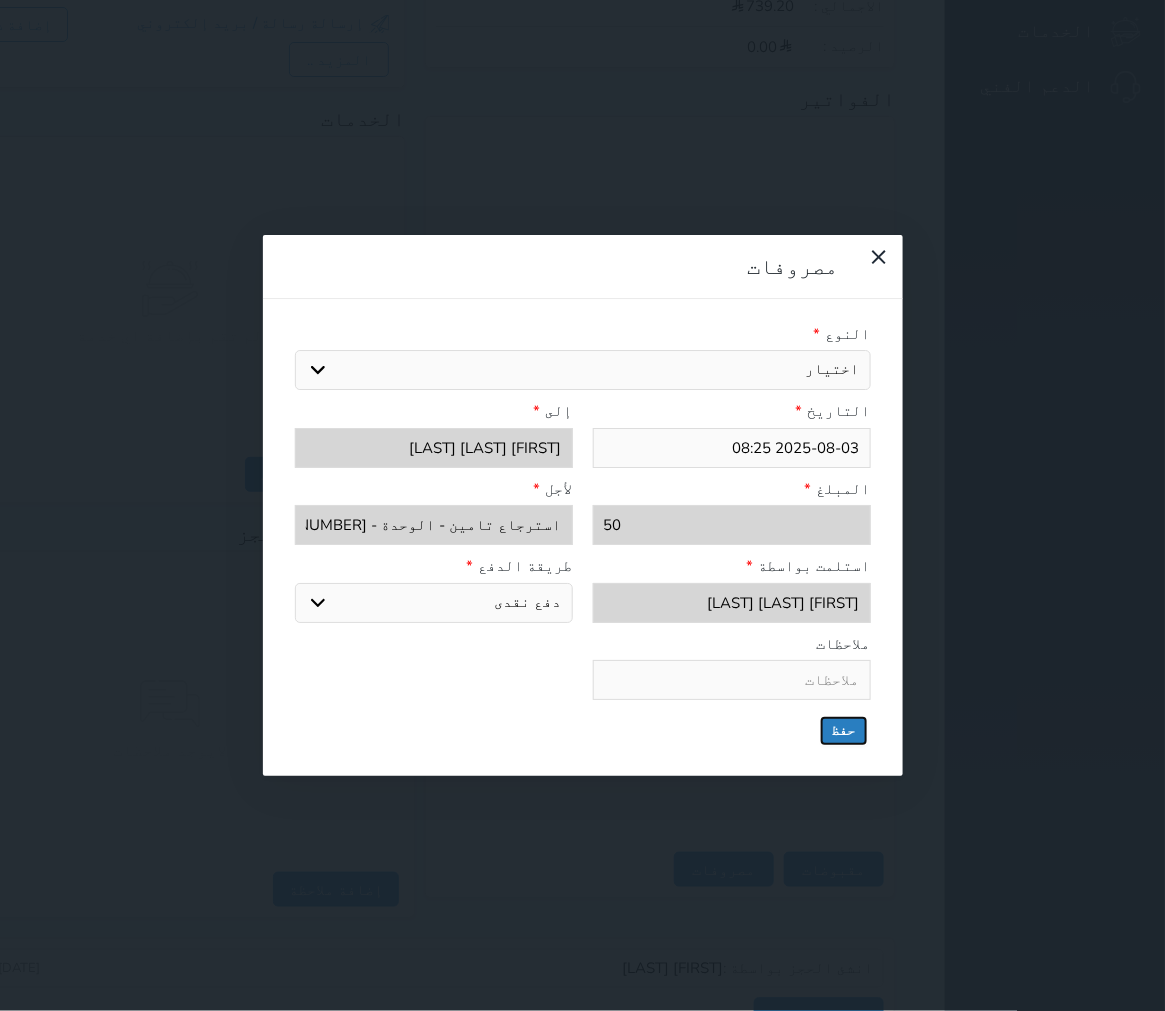 click on "حفظ" at bounding box center [844, 731] 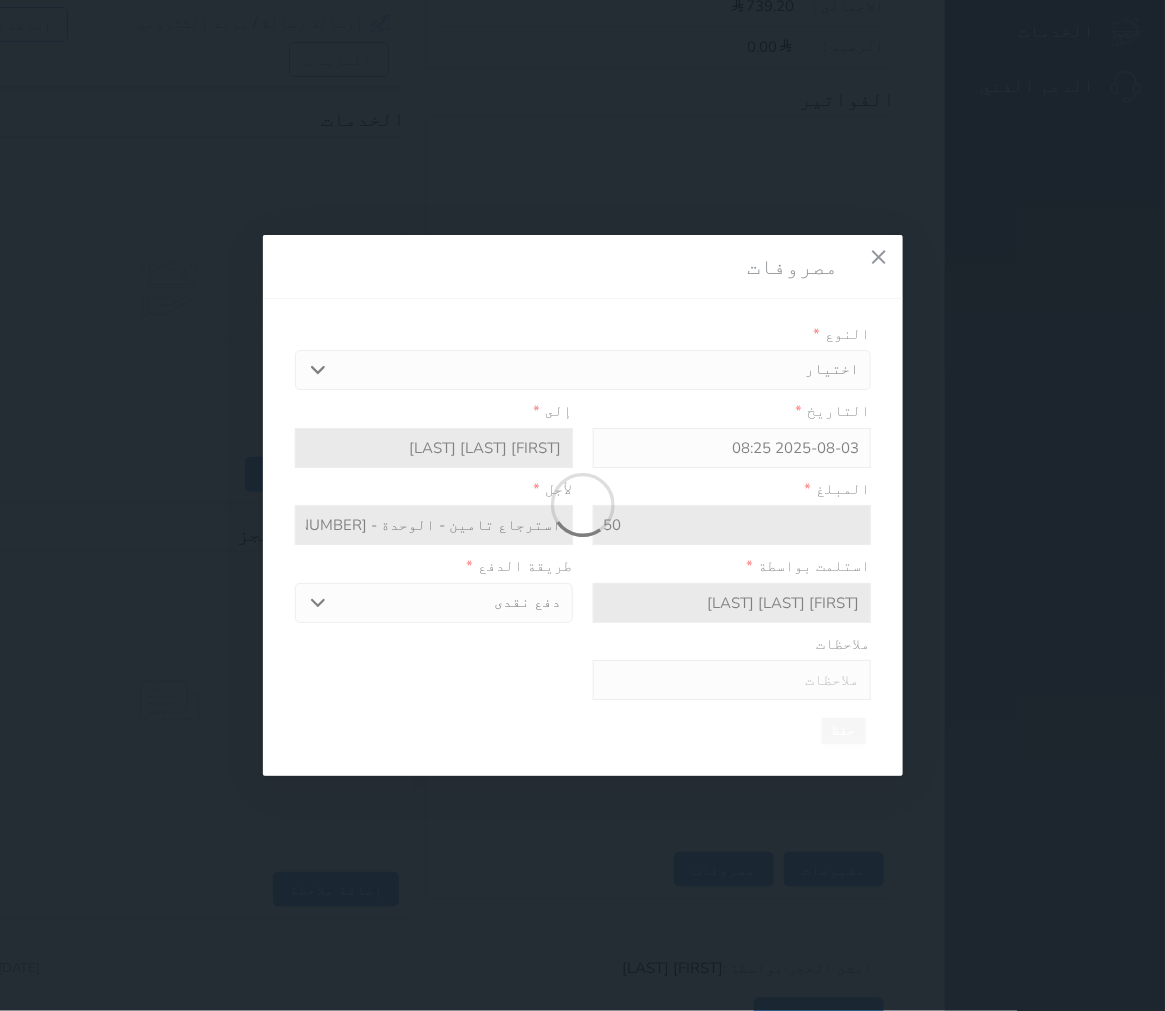 select 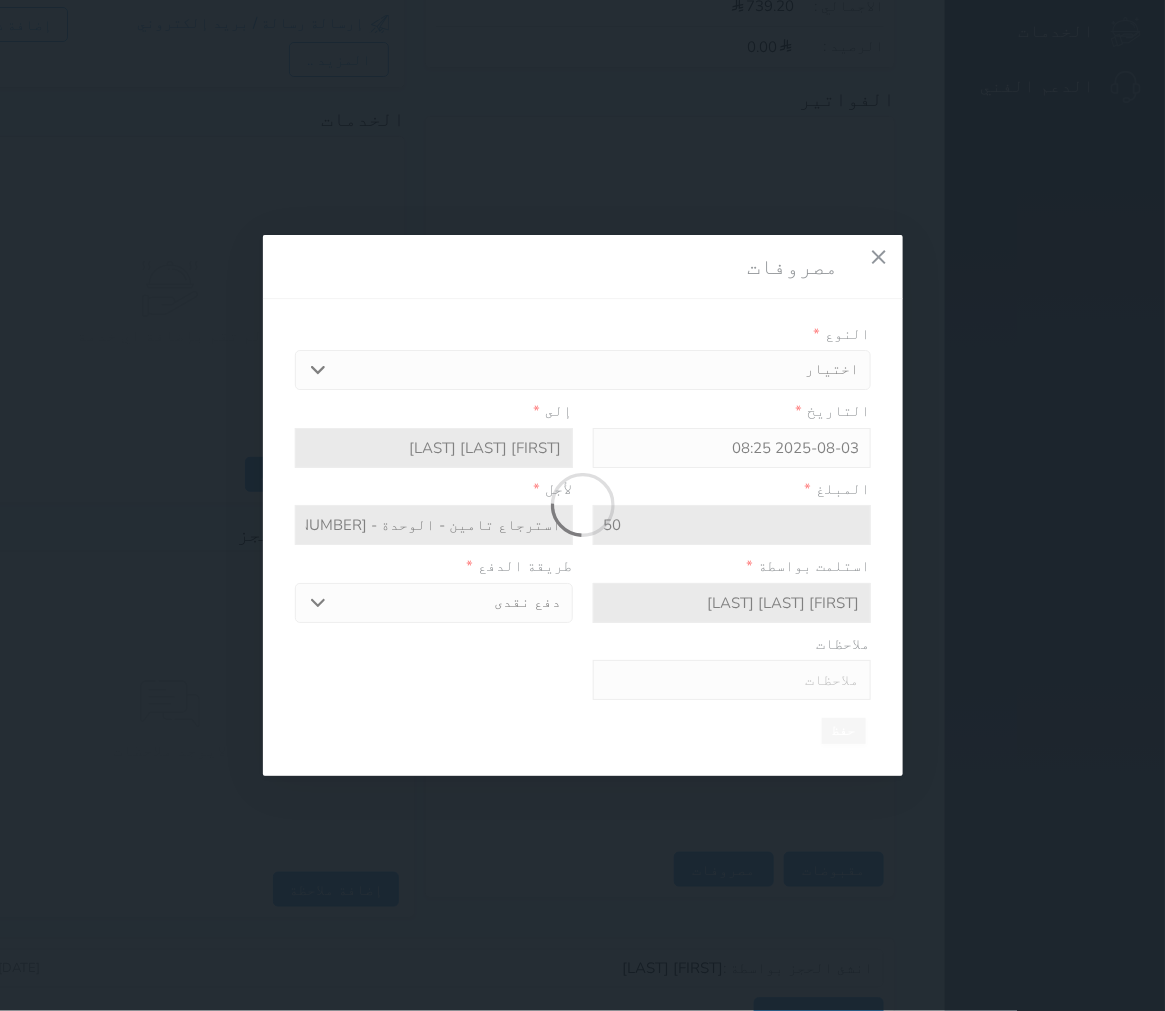 type 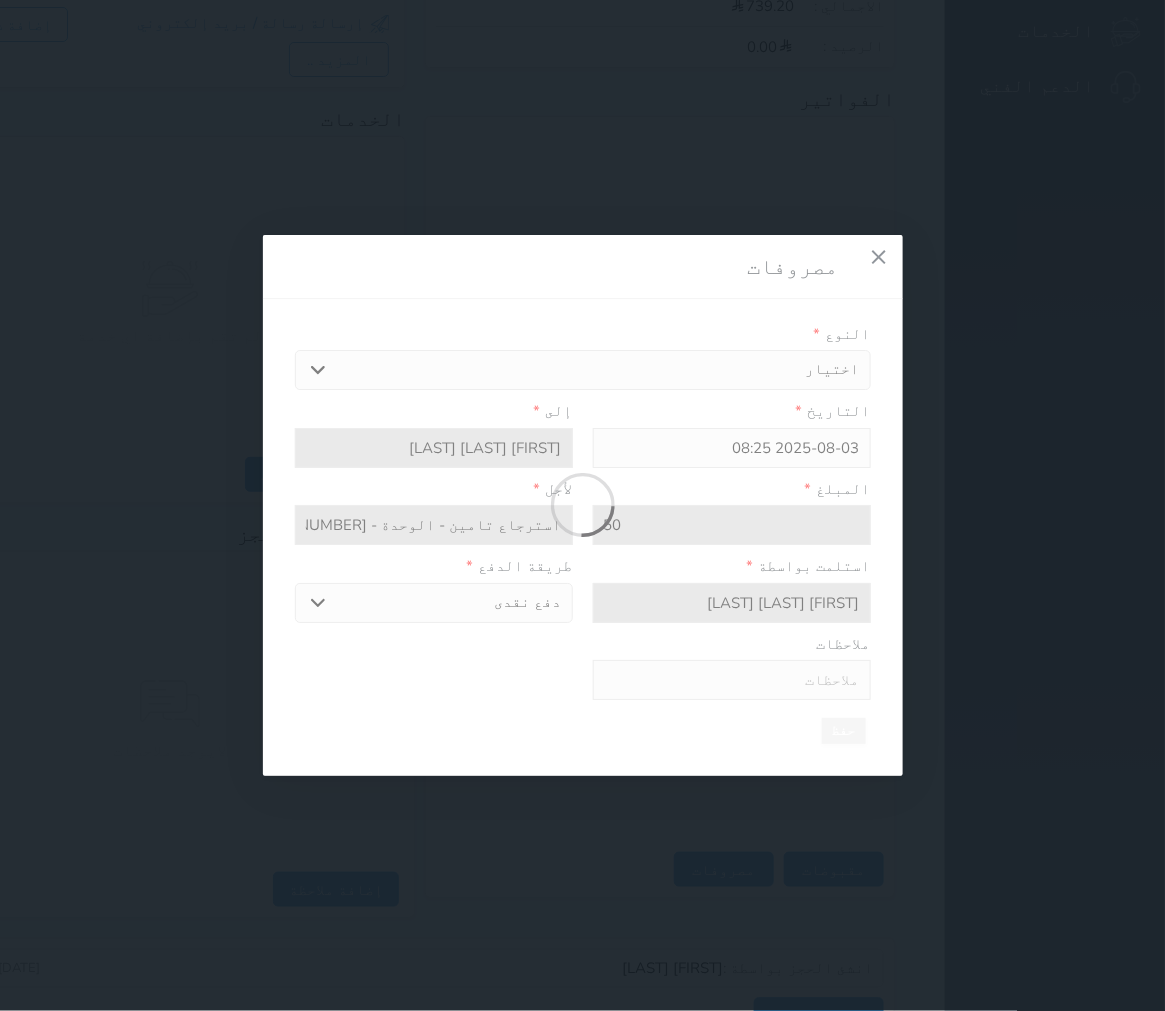 type on "0" 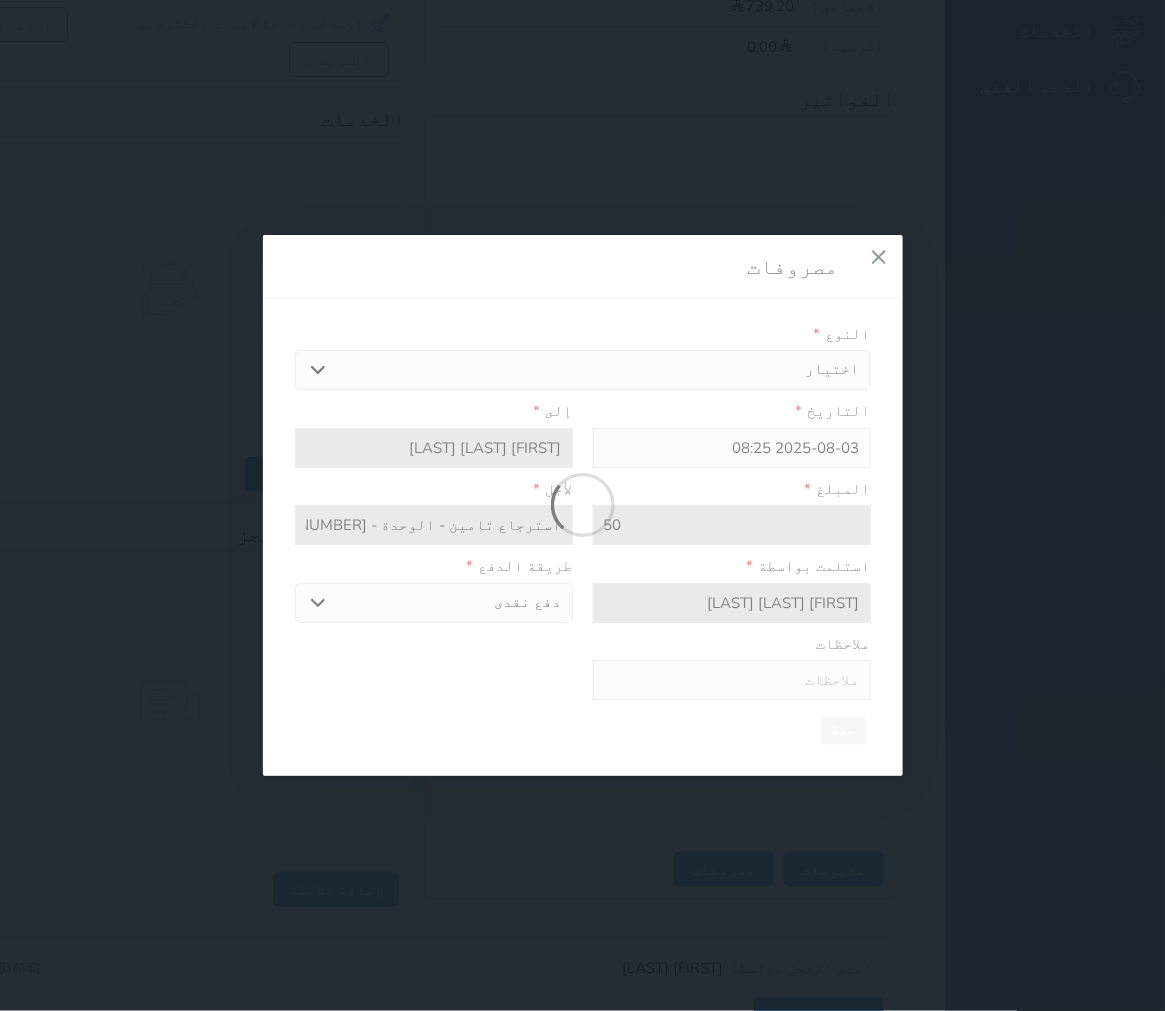 select 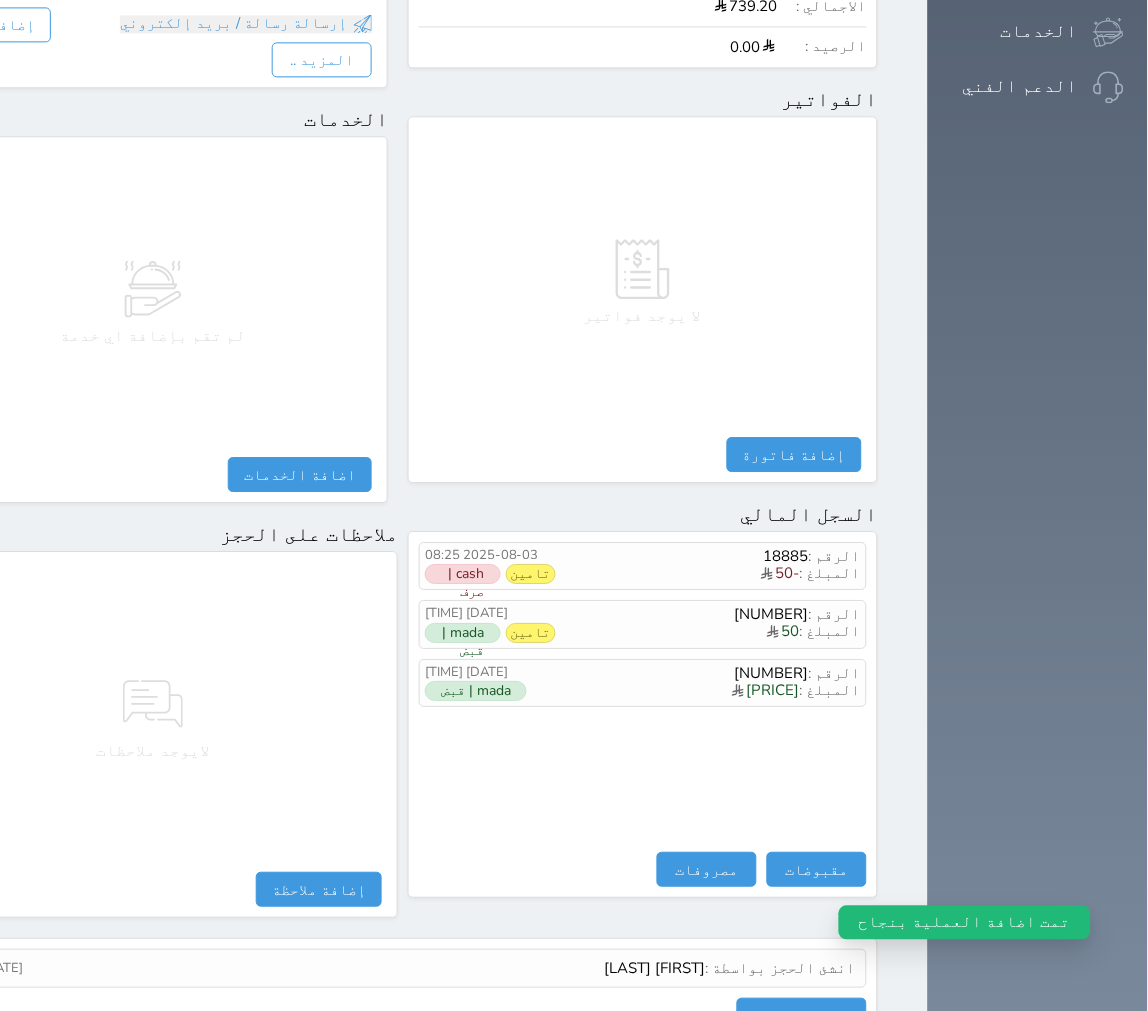 click on "تامين" at bounding box center [531, 574] 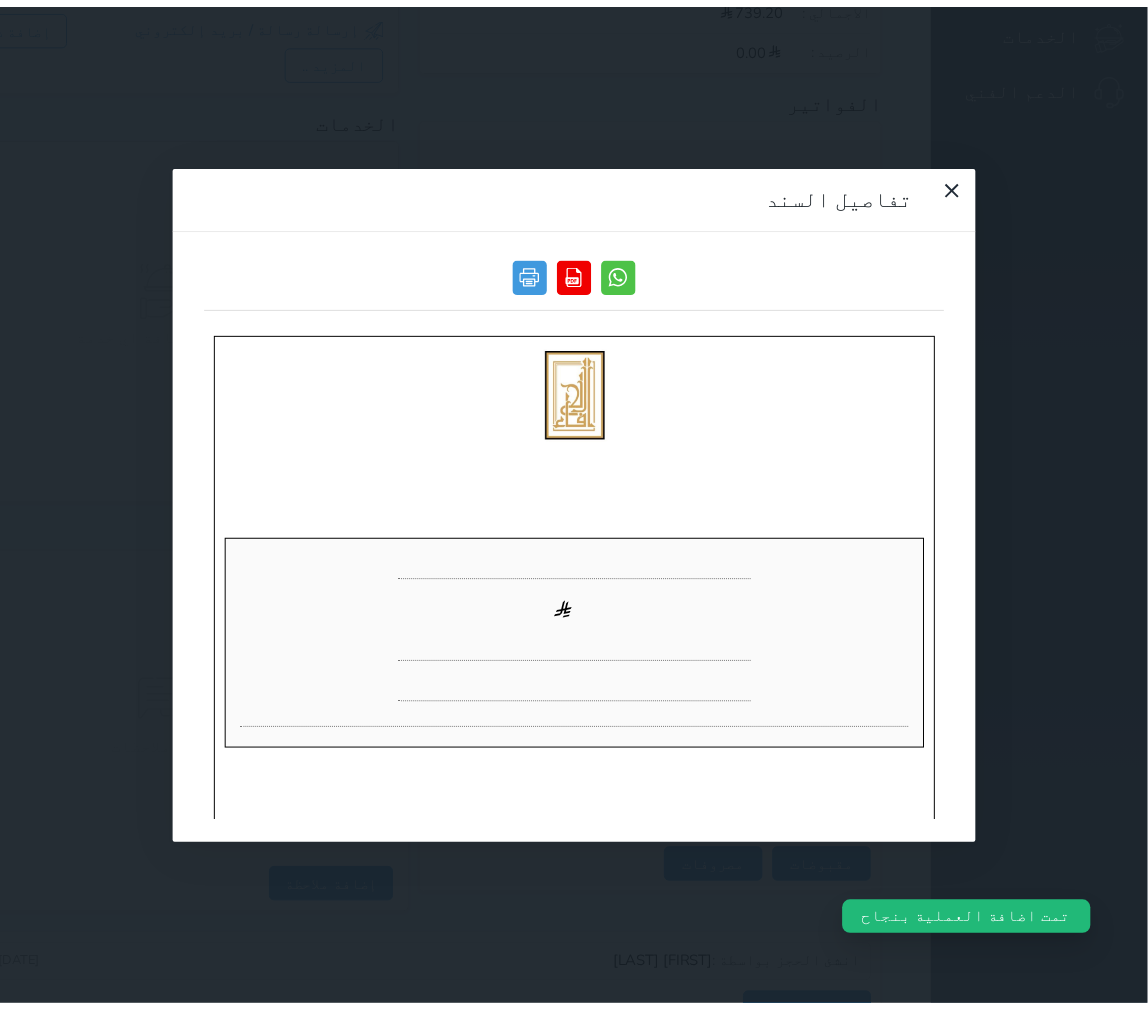 scroll, scrollTop: 0, scrollLeft: 0, axis: both 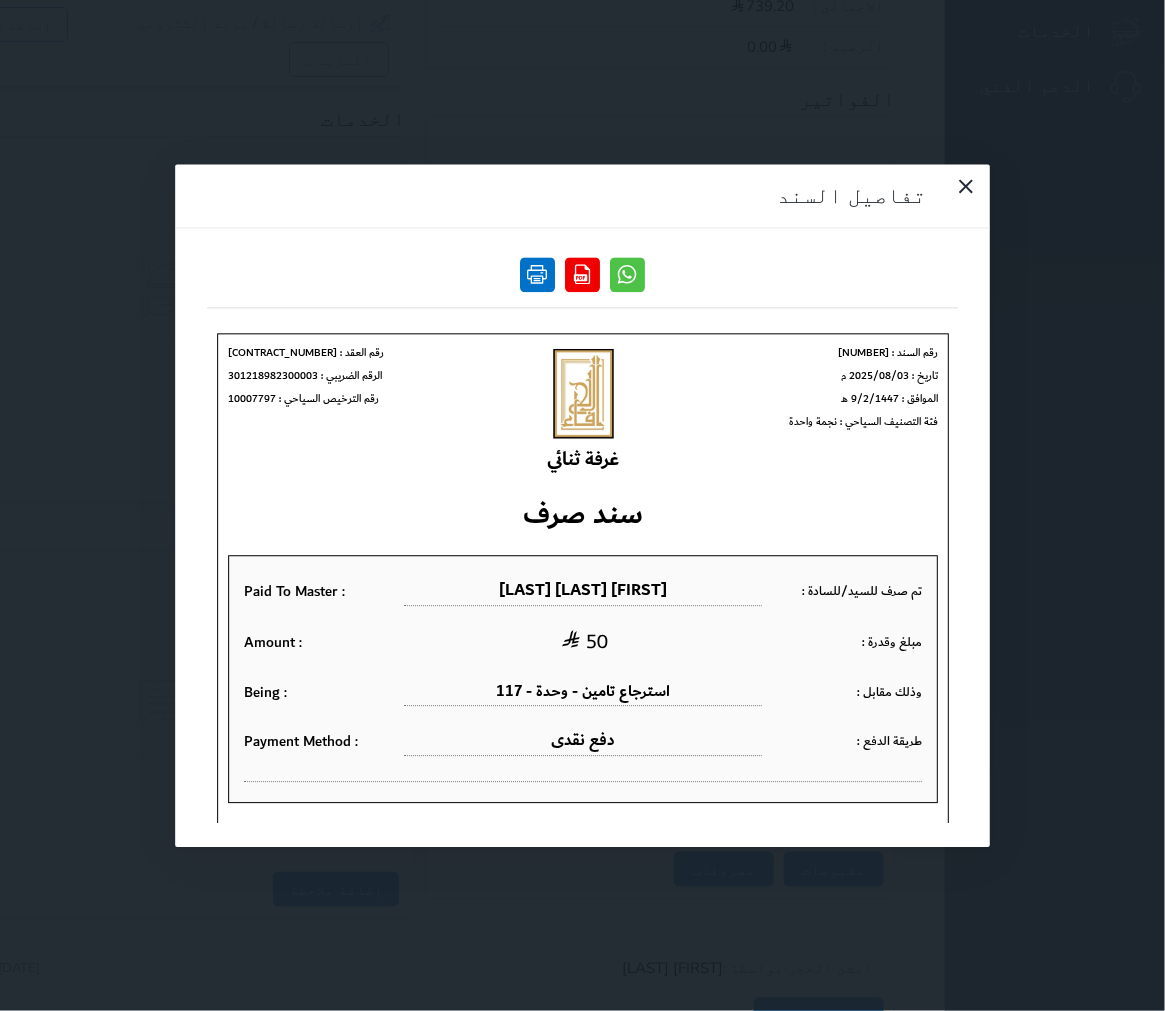 click at bounding box center [537, 274] 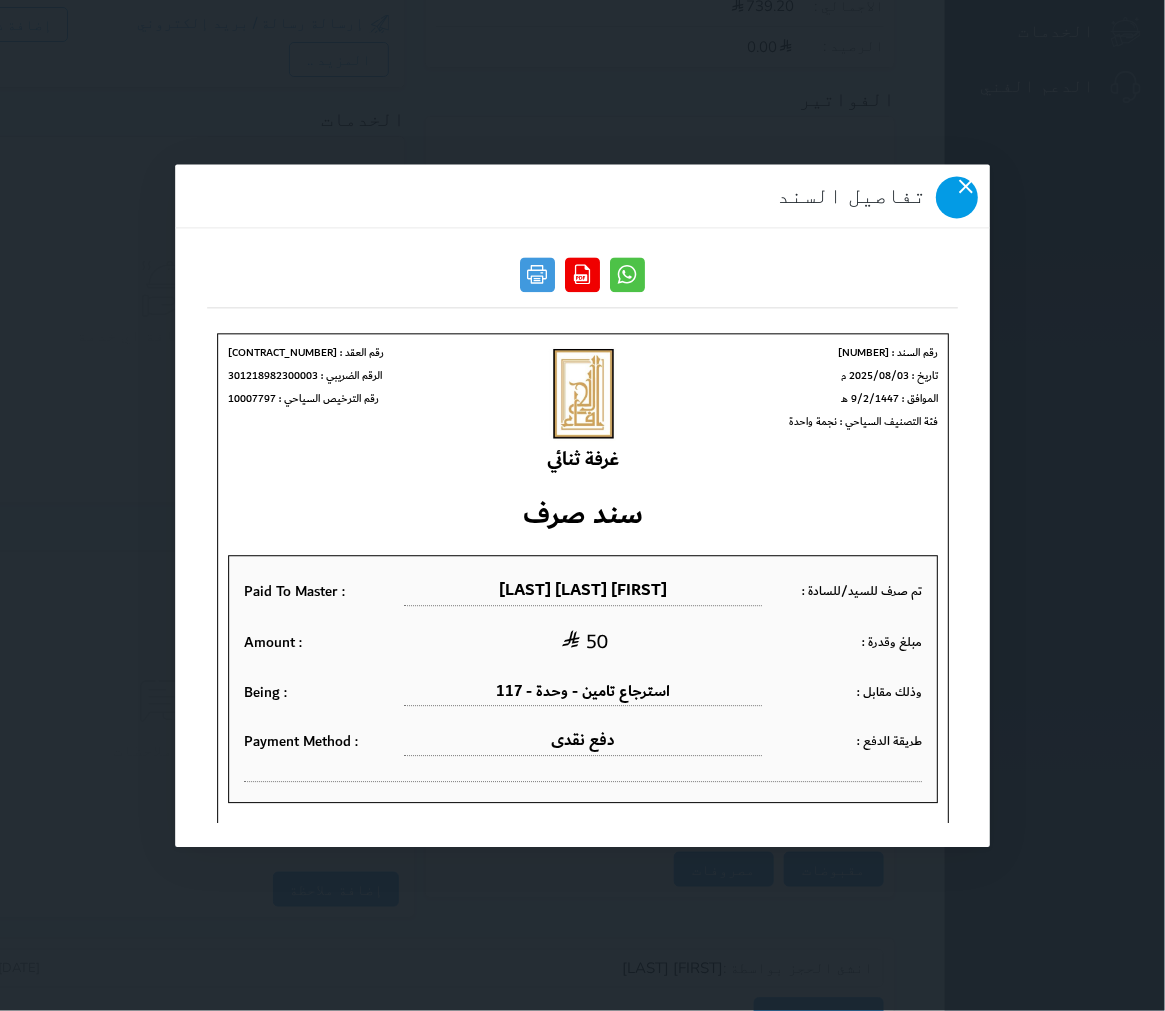 click 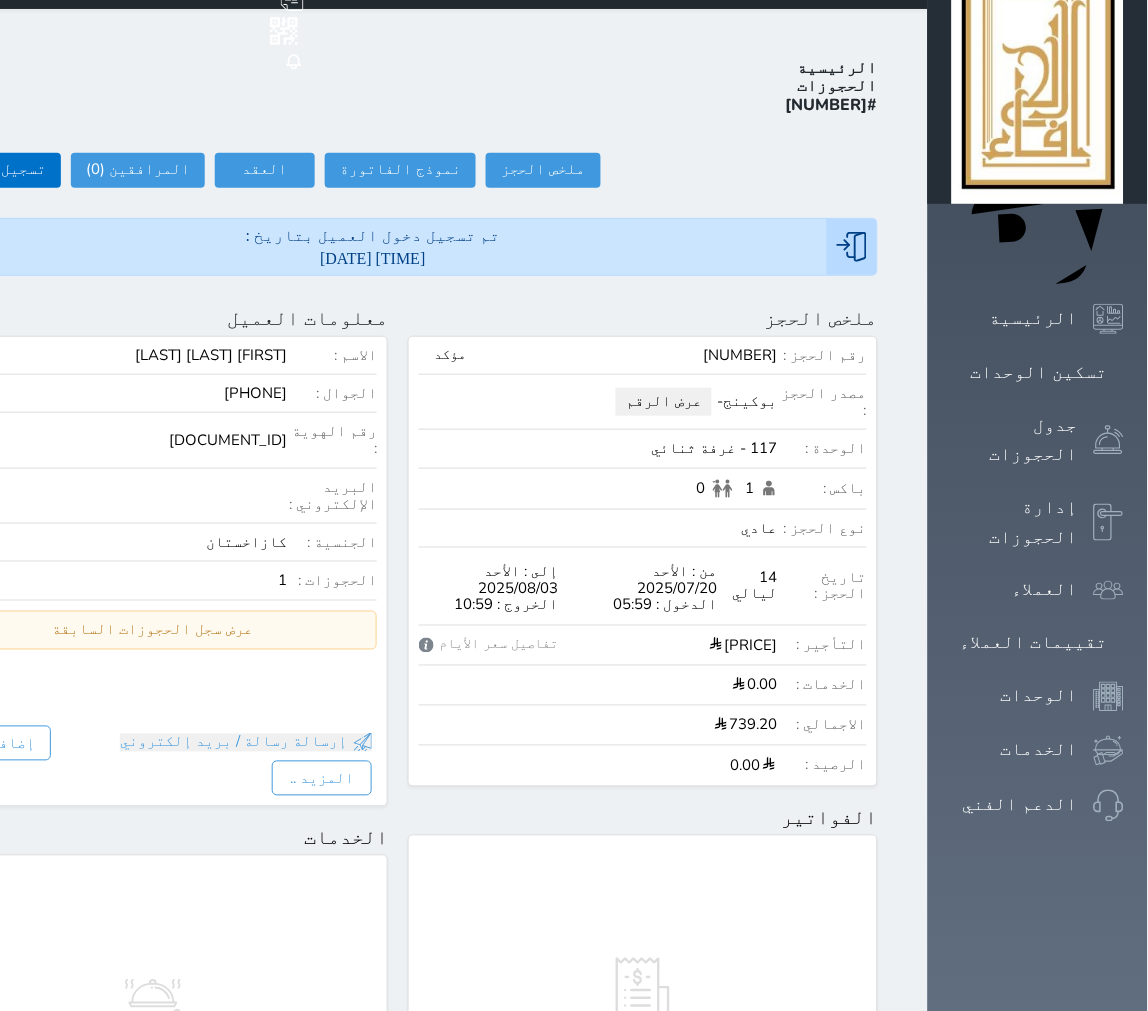 scroll, scrollTop: 0, scrollLeft: 0, axis: both 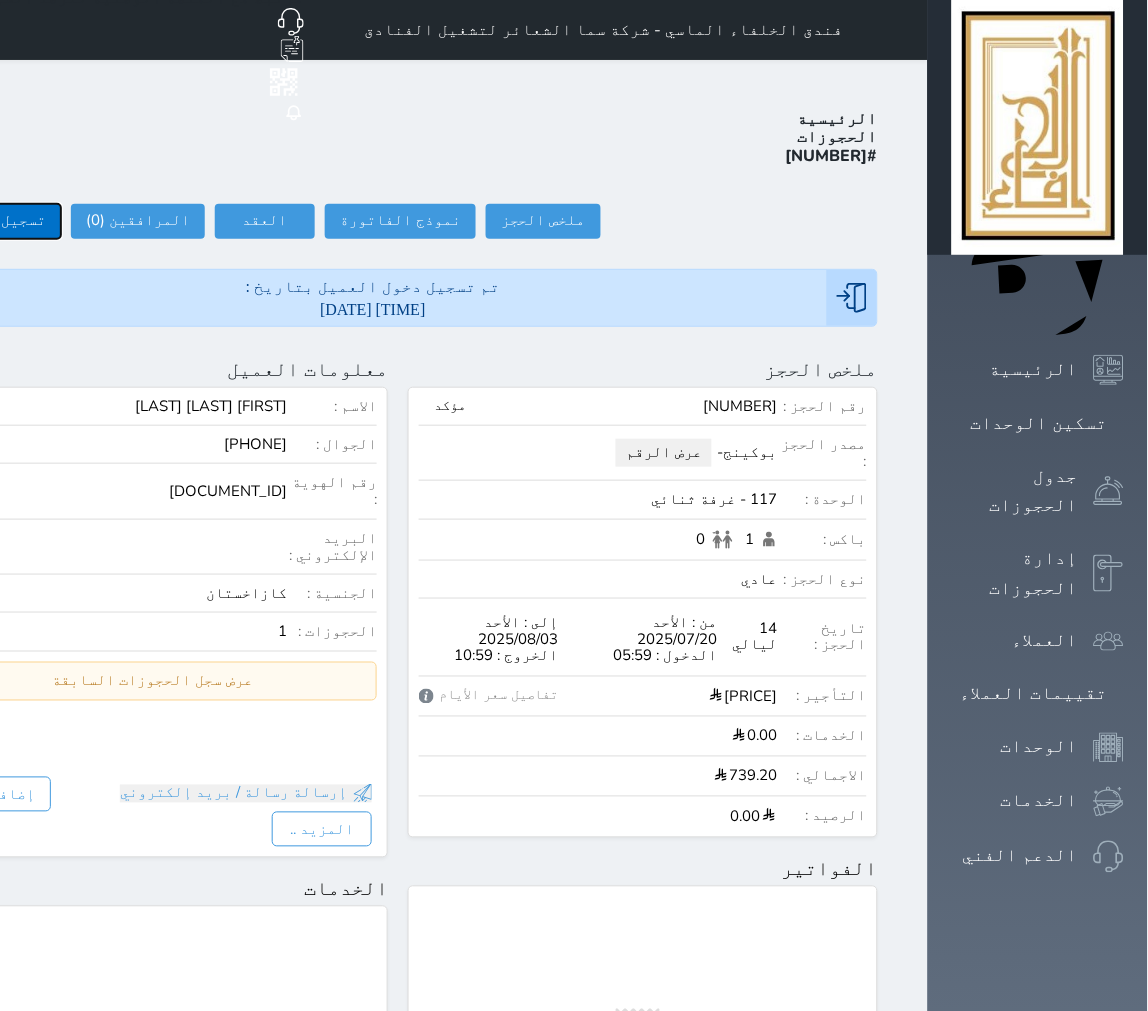 click on "تسجيل مغادرة" at bounding box center (-6, 221) 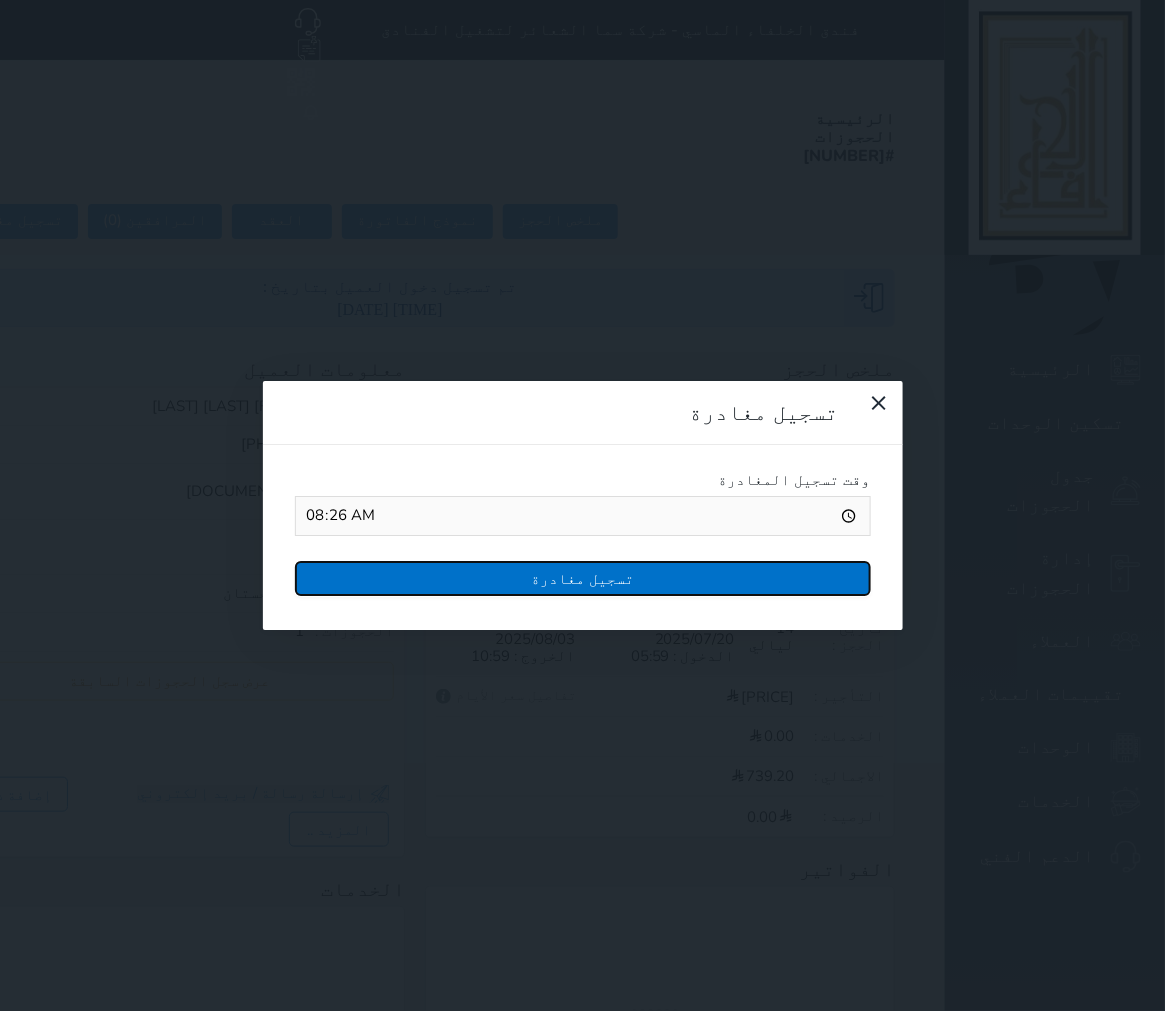 click on "تسجيل مغادرة" at bounding box center (583, 578) 